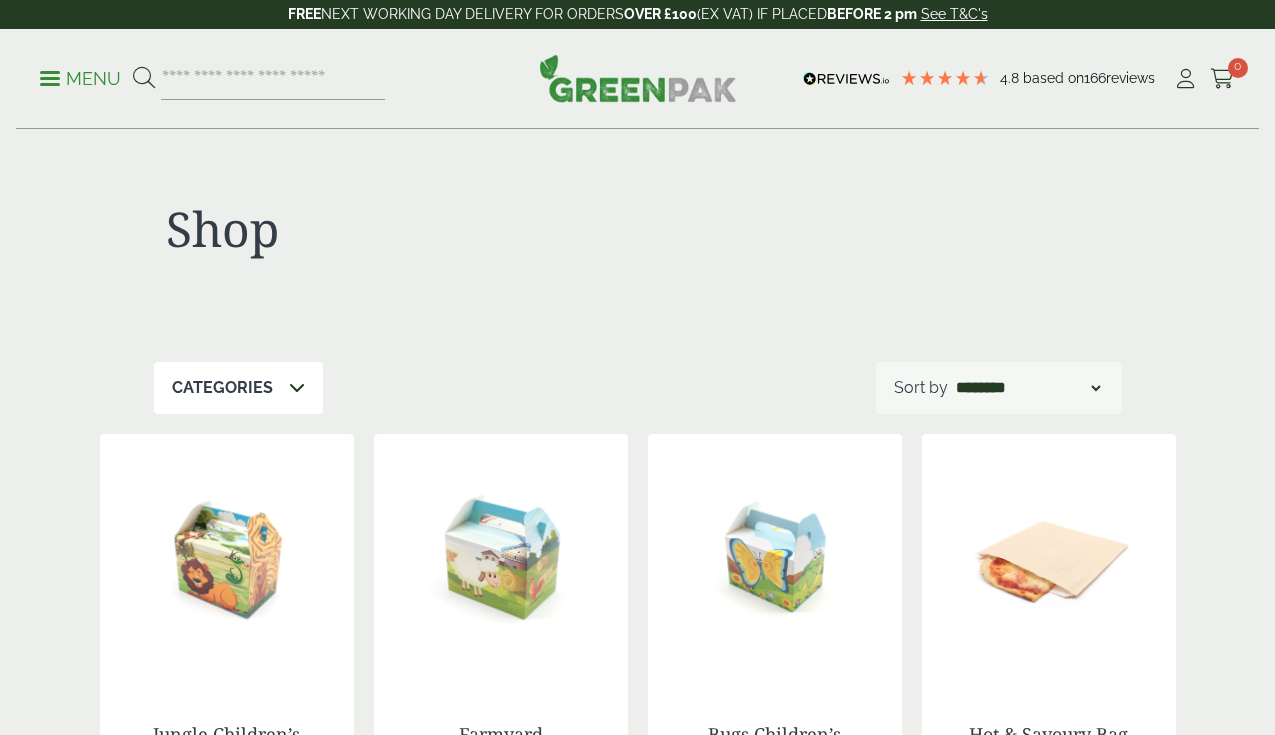 scroll, scrollTop: 0, scrollLeft: 0, axis: both 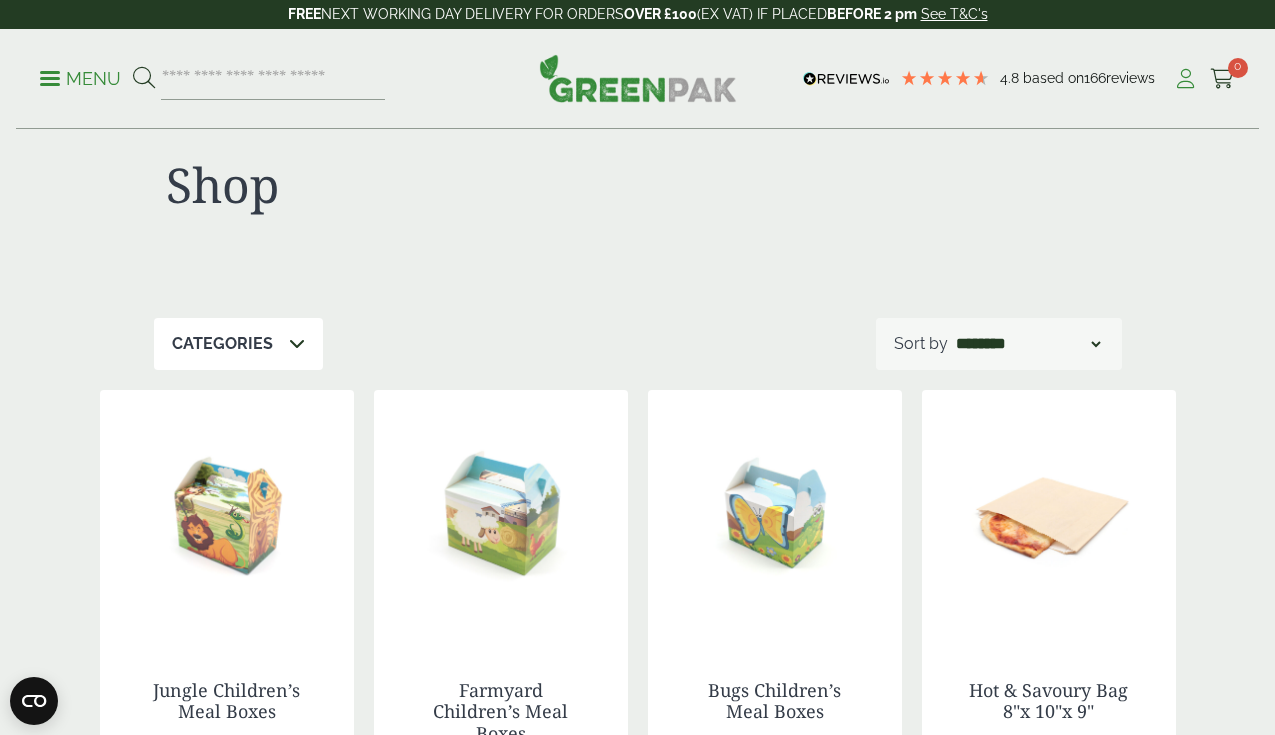 click at bounding box center [1185, 79] 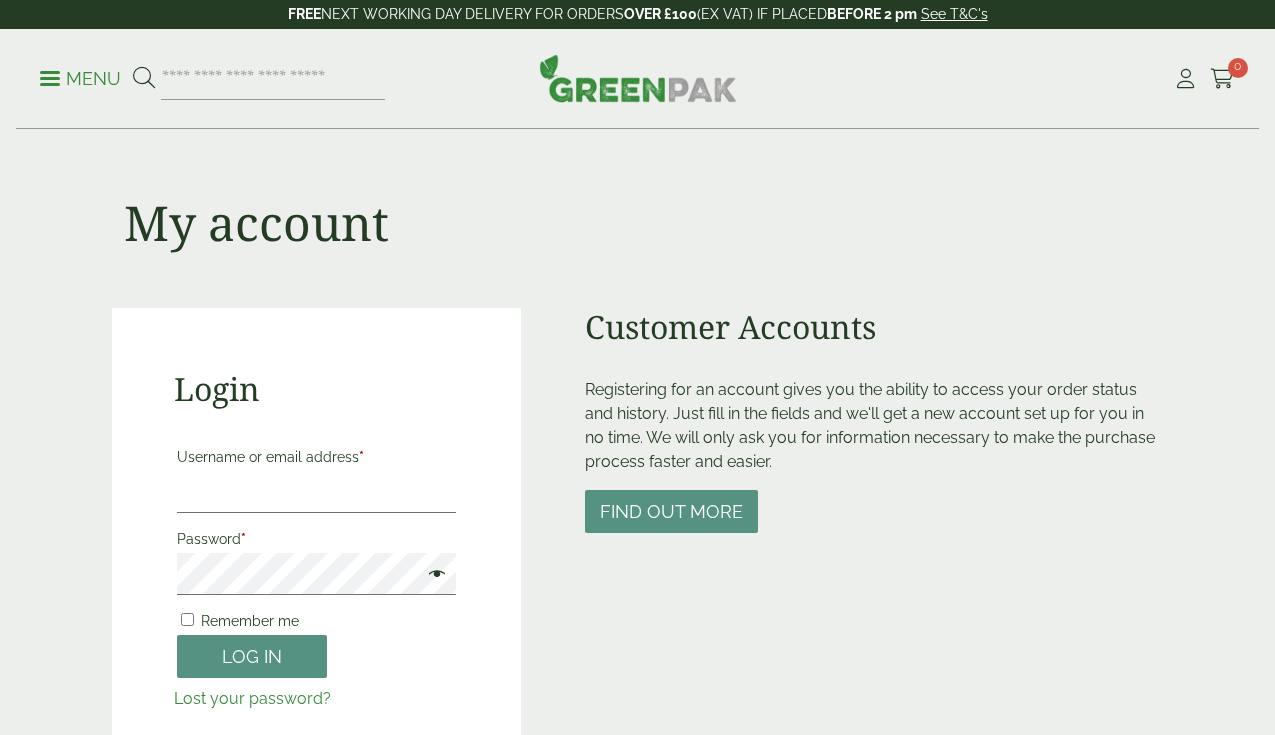 scroll, scrollTop: 0, scrollLeft: 0, axis: both 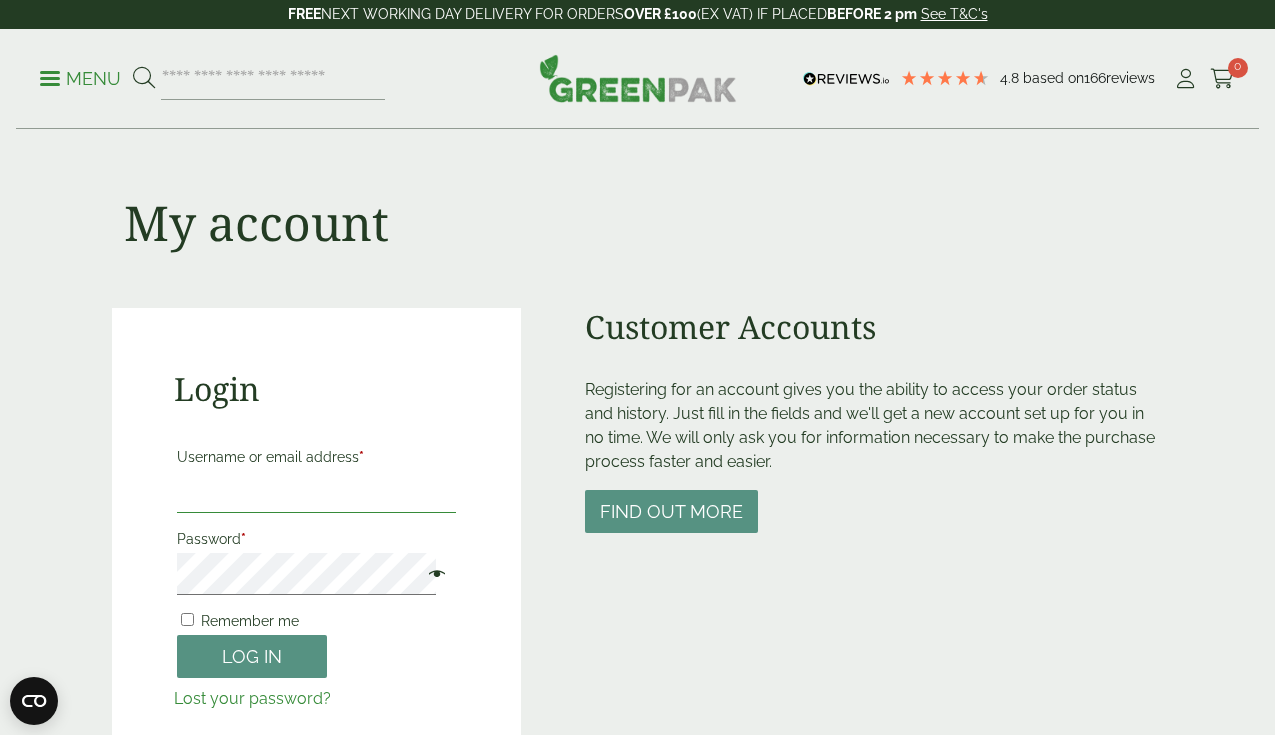 click on "Username or email address  *" at bounding box center [317, 492] 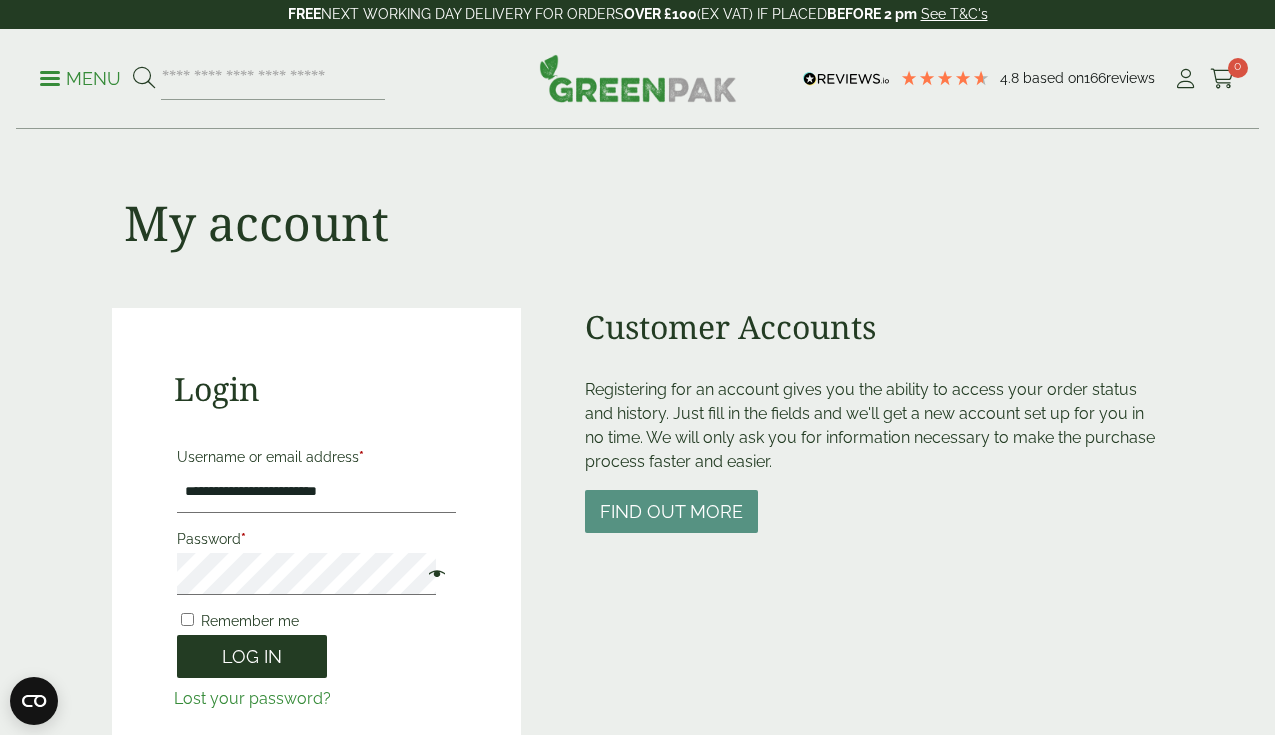 click on "Log in" at bounding box center [252, 656] 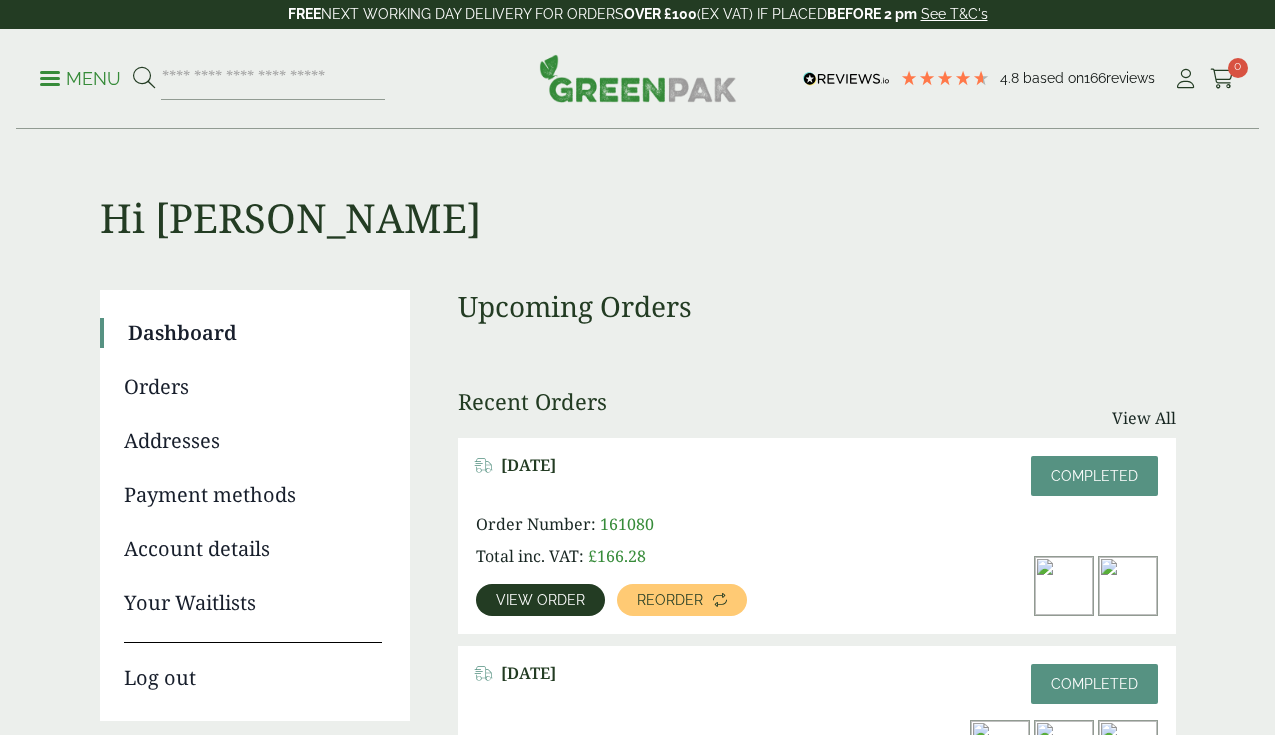 scroll, scrollTop: 0, scrollLeft: 0, axis: both 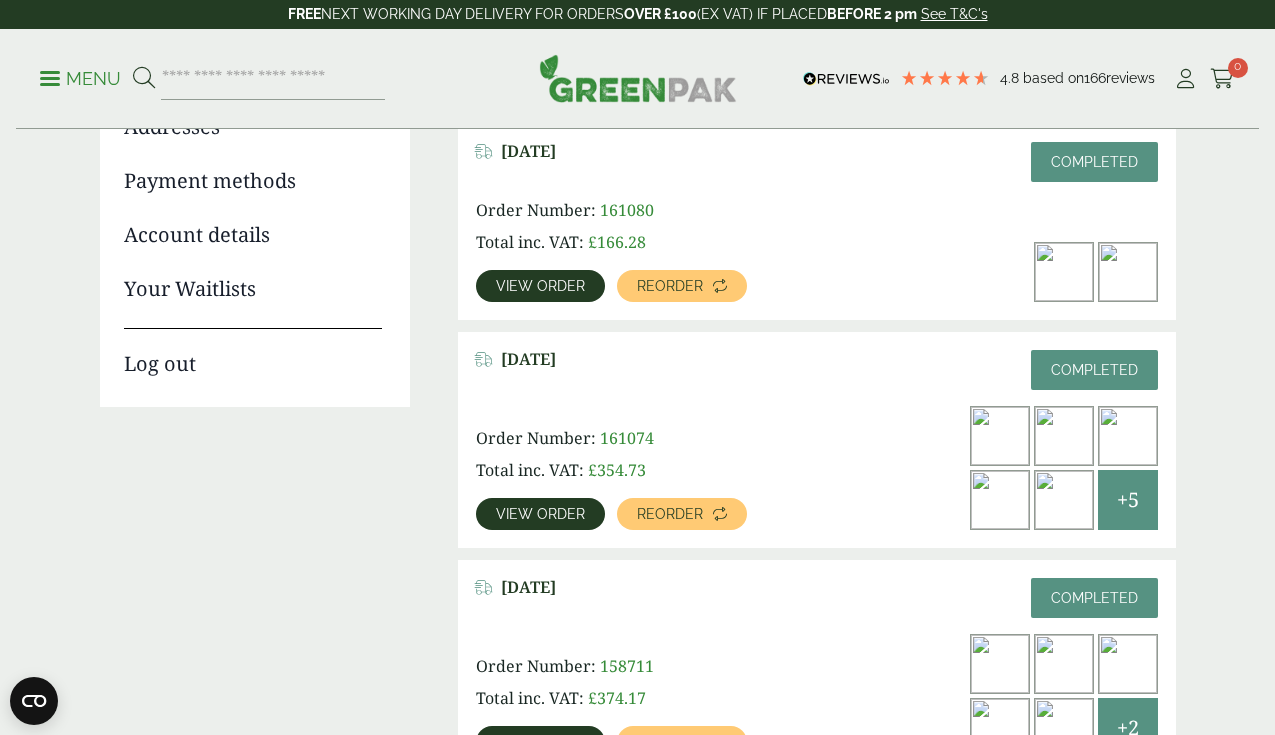 click on "View order" at bounding box center (540, 514) 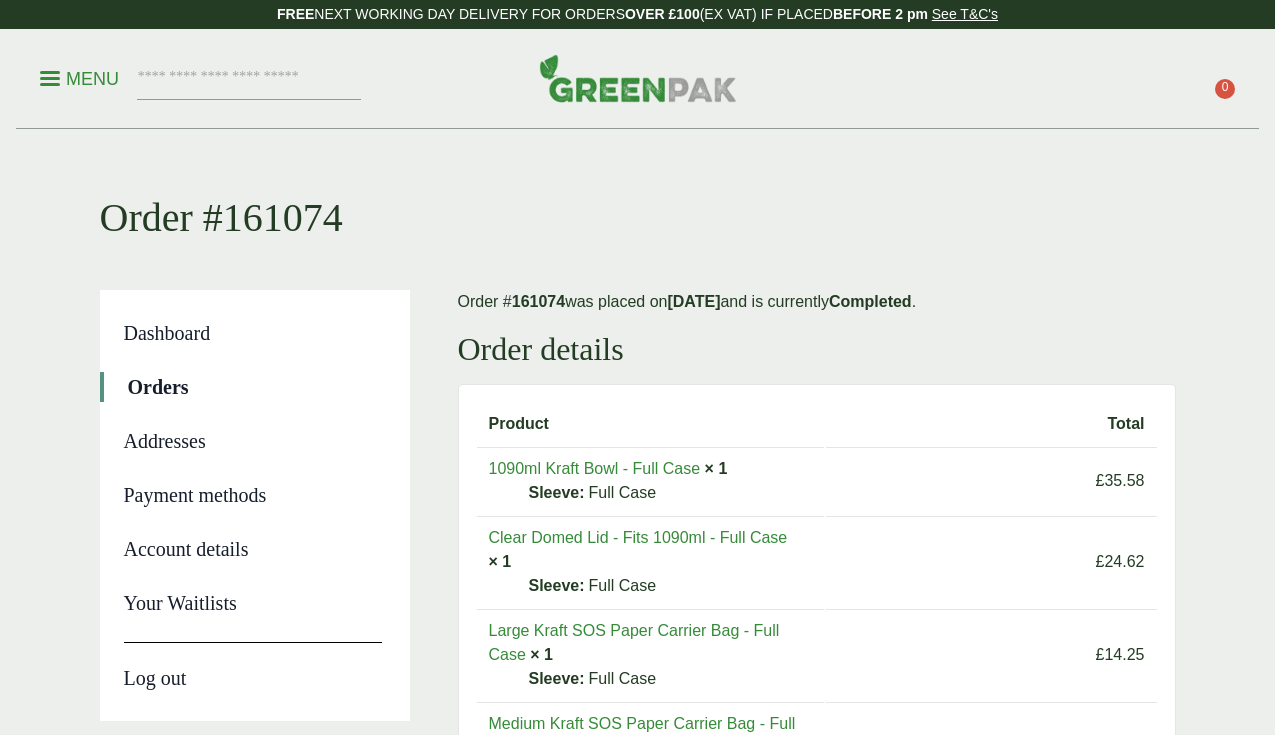 scroll, scrollTop: 0, scrollLeft: 0, axis: both 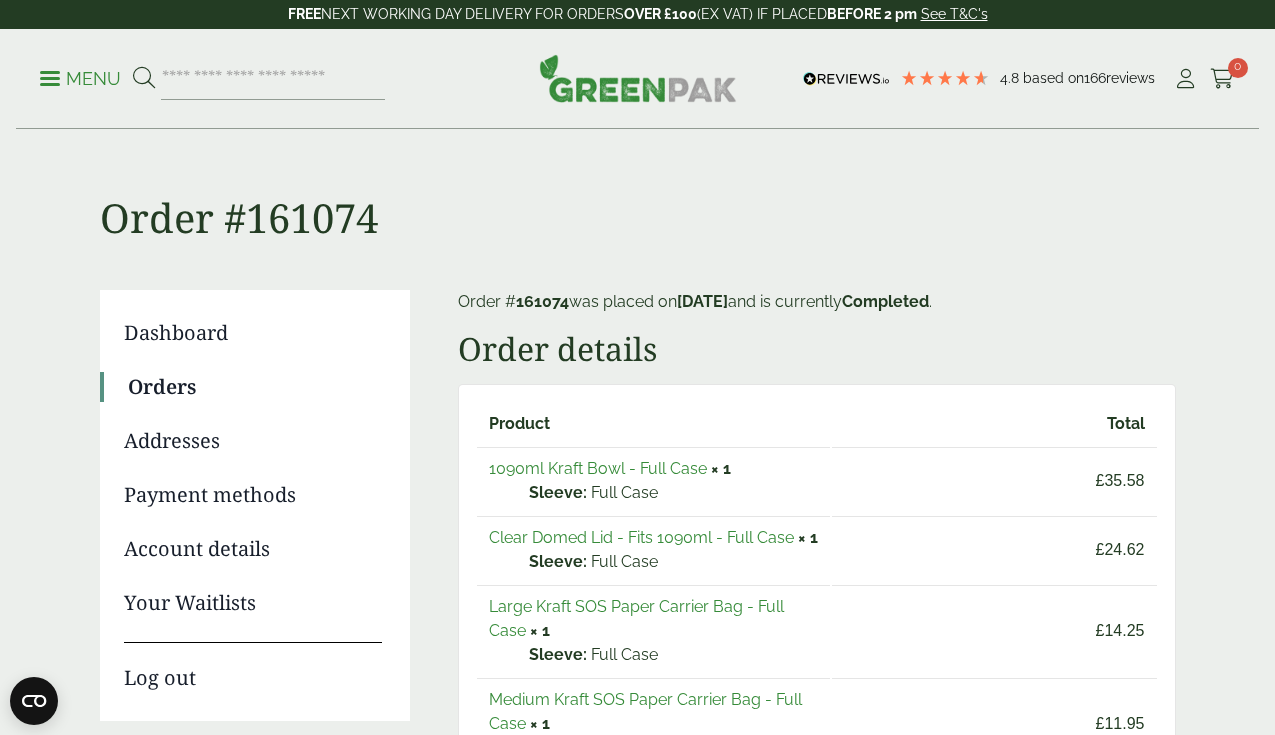 click on "1090ml Kraft Bowl - Full Case" at bounding box center [598, 468] 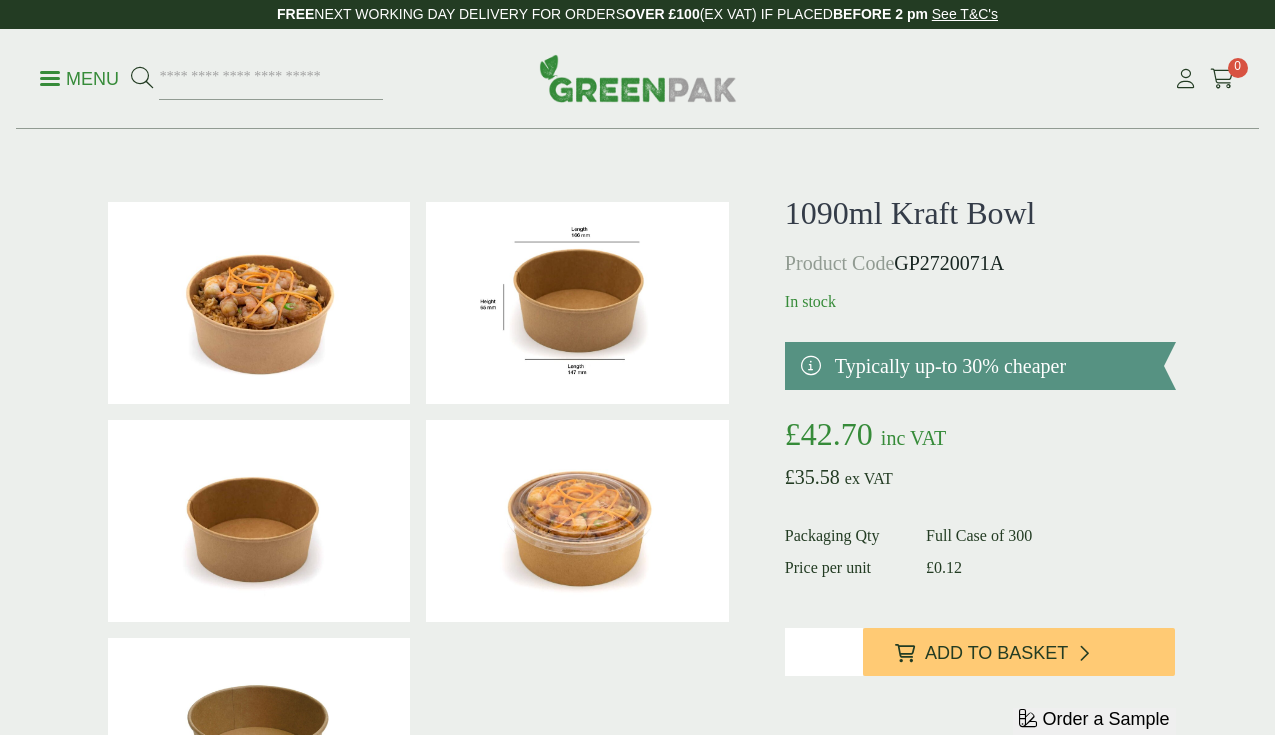 scroll, scrollTop: 0, scrollLeft: 0, axis: both 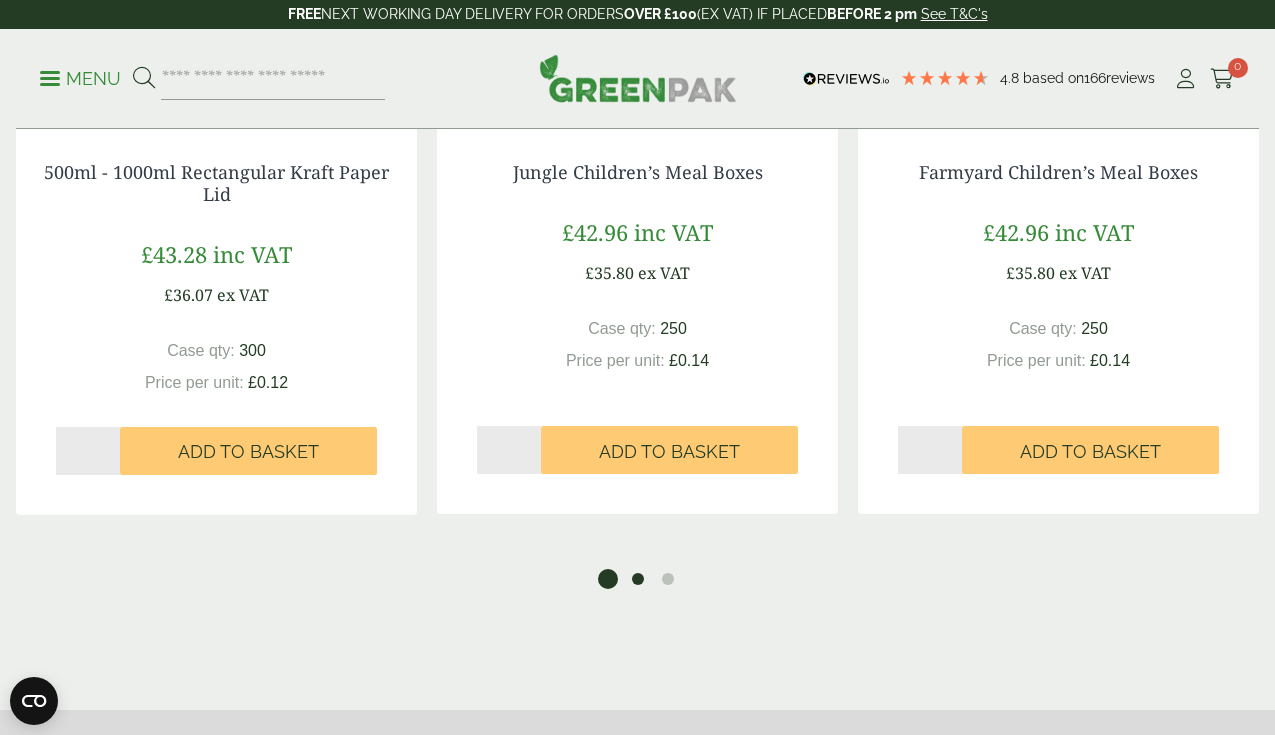 click on "2" at bounding box center [638, 579] 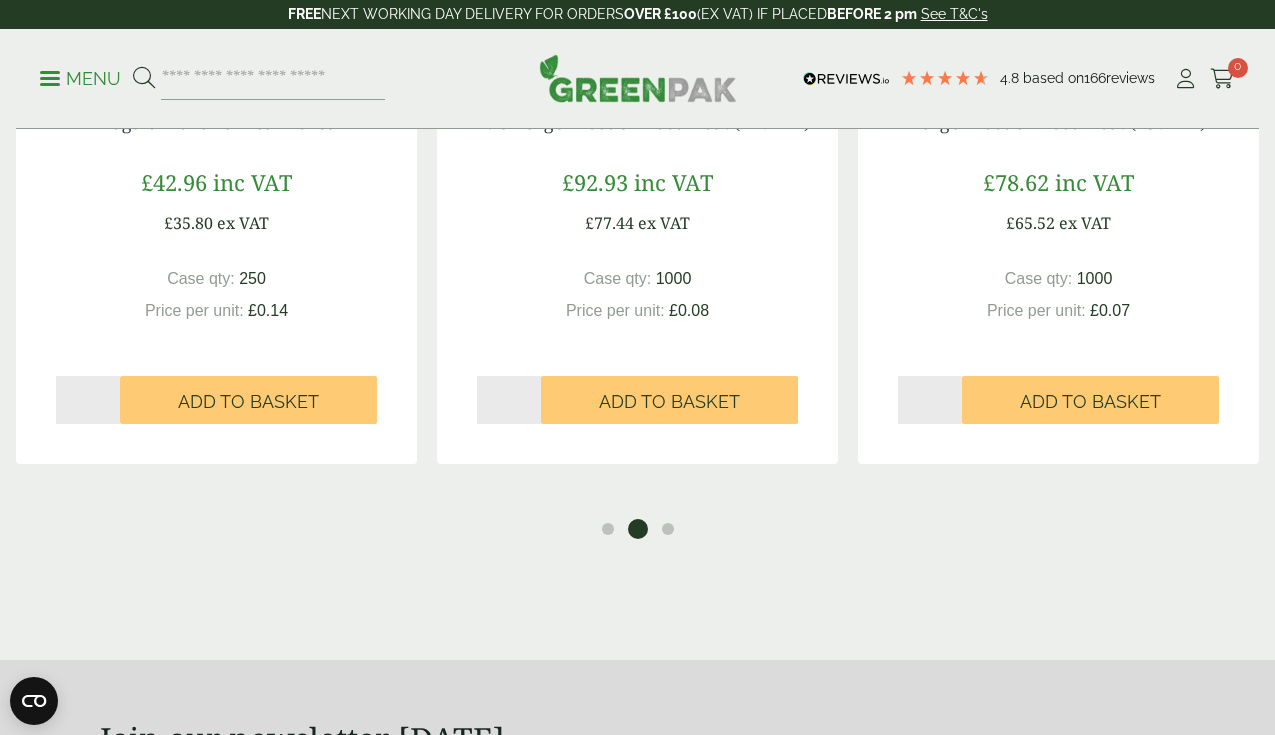scroll, scrollTop: 2771, scrollLeft: 0, axis: vertical 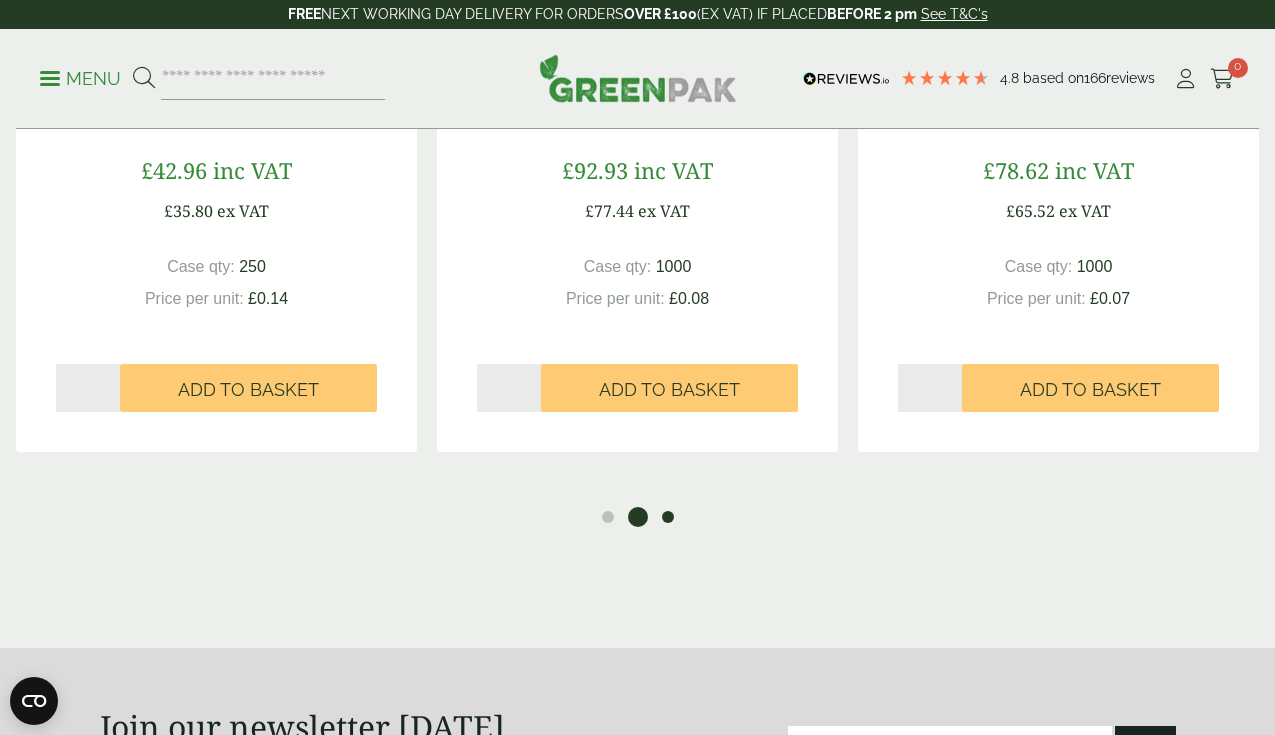 click on "3" at bounding box center [668, 517] 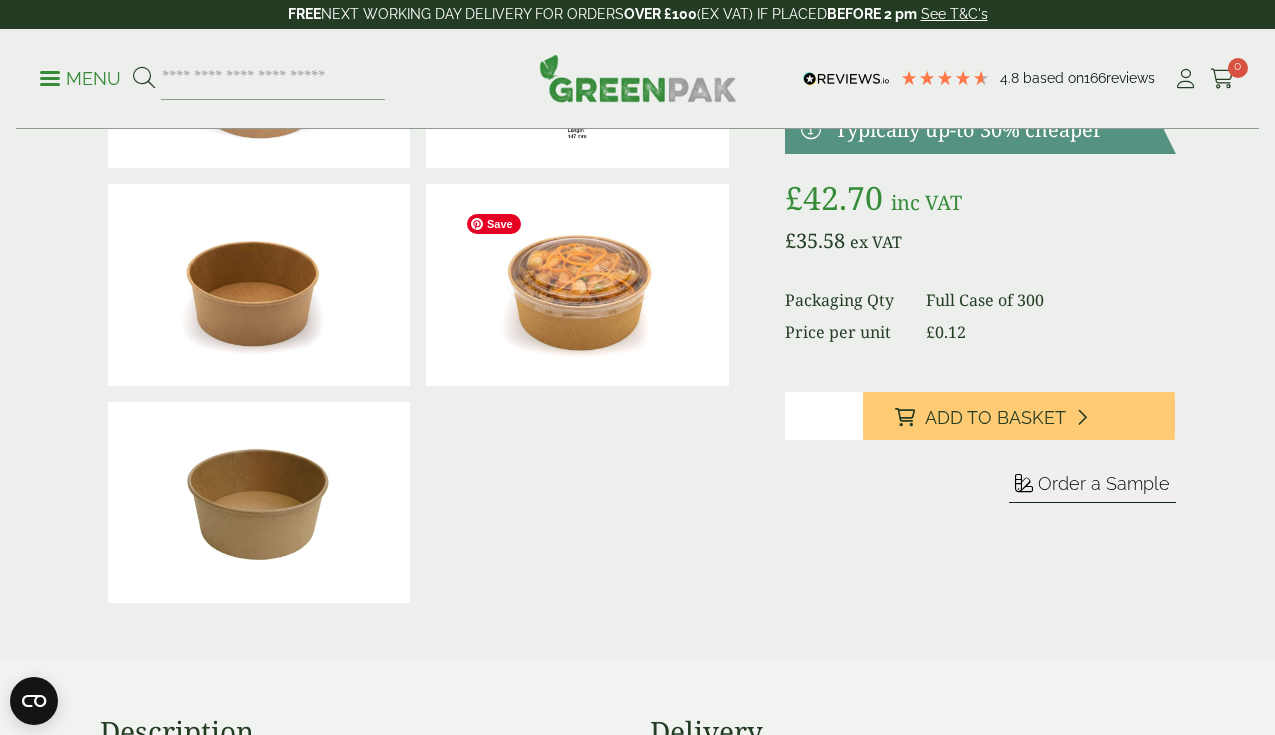 scroll, scrollTop: 279, scrollLeft: 0, axis: vertical 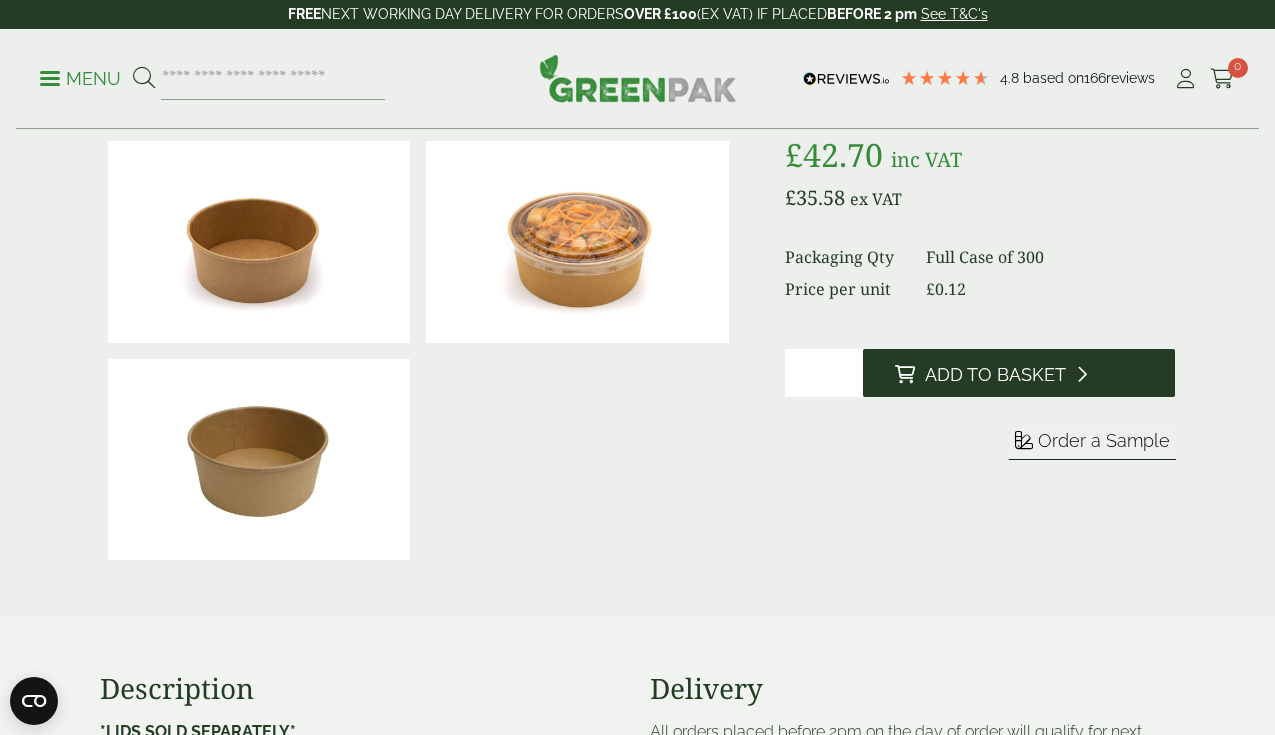 click on "Add to Basket" at bounding box center [995, 375] 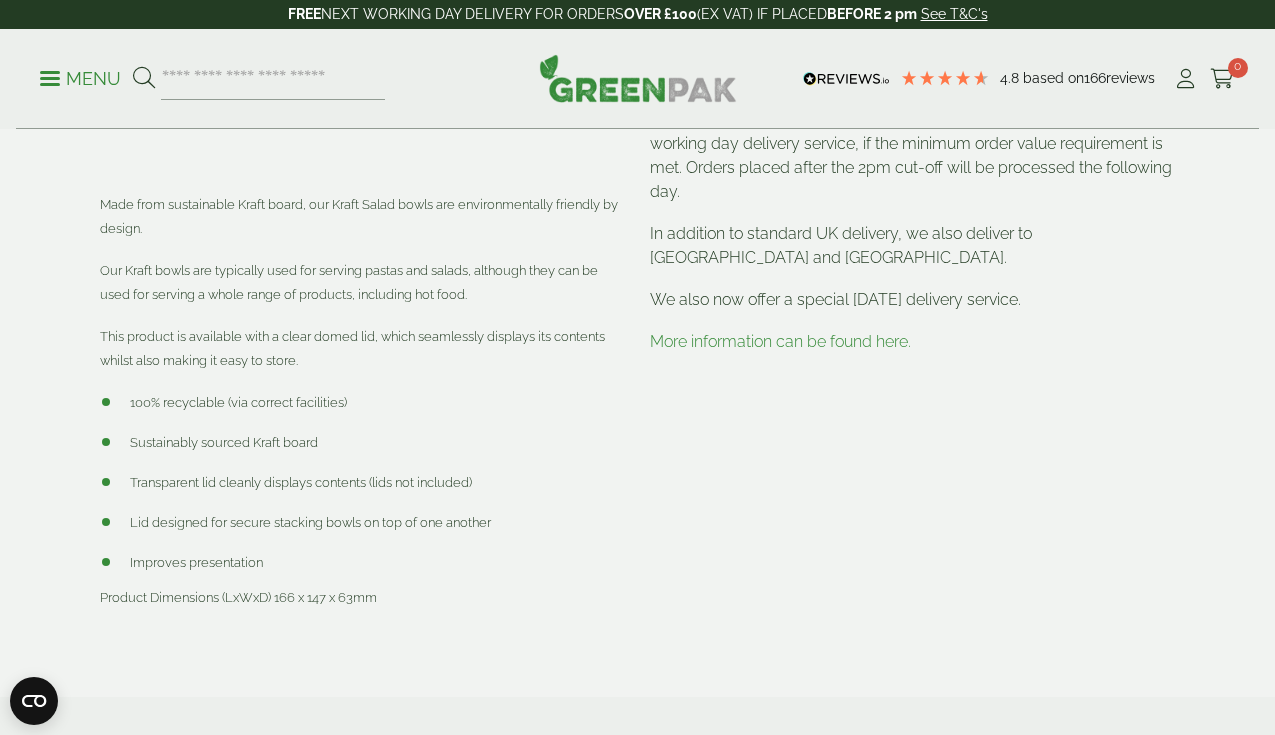 scroll, scrollTop: 928, scrollLeft: 0, axis: vertical 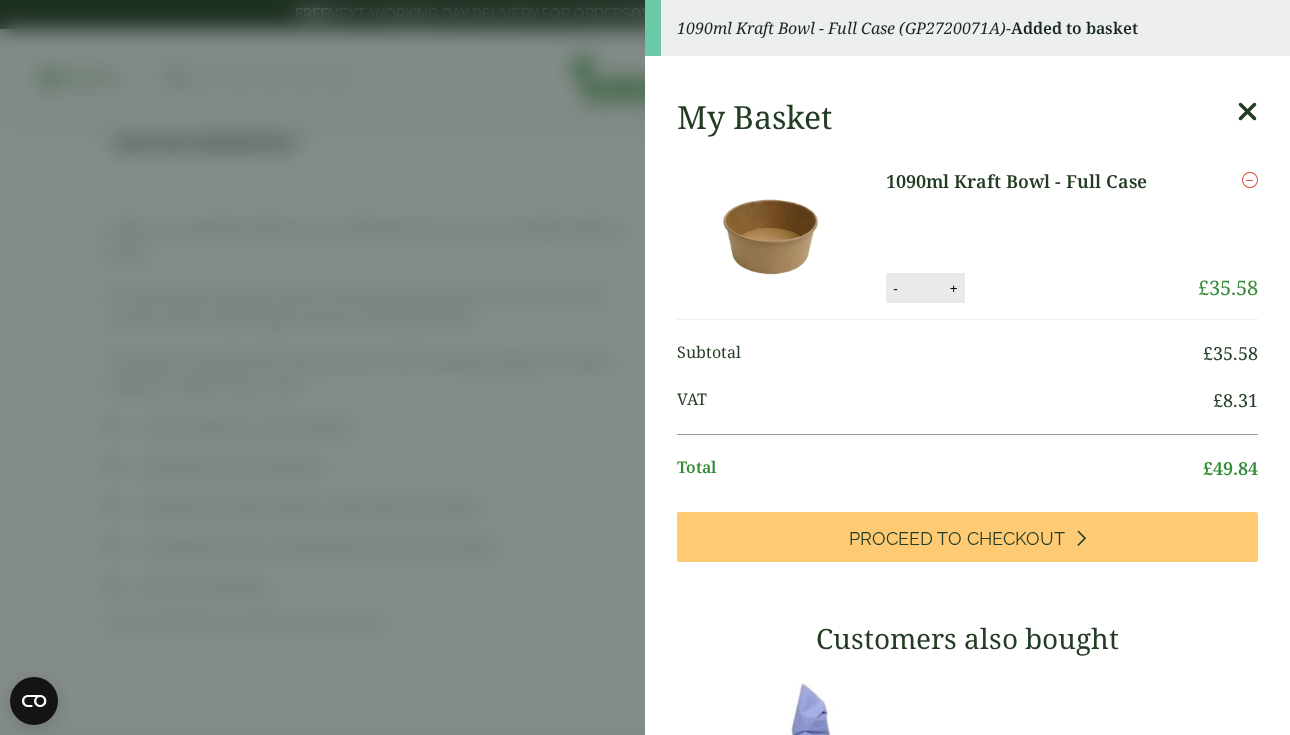 click on "1090ml Kraft Bowl - Full Case (GP2720071A)  -  Added to basket
My Basket
1090ml Kraft Bowl - Full Case
1090ml Kraft Bowl - Full Case quantity
- * +
Update
Remove" at bounding box center (645, 367) 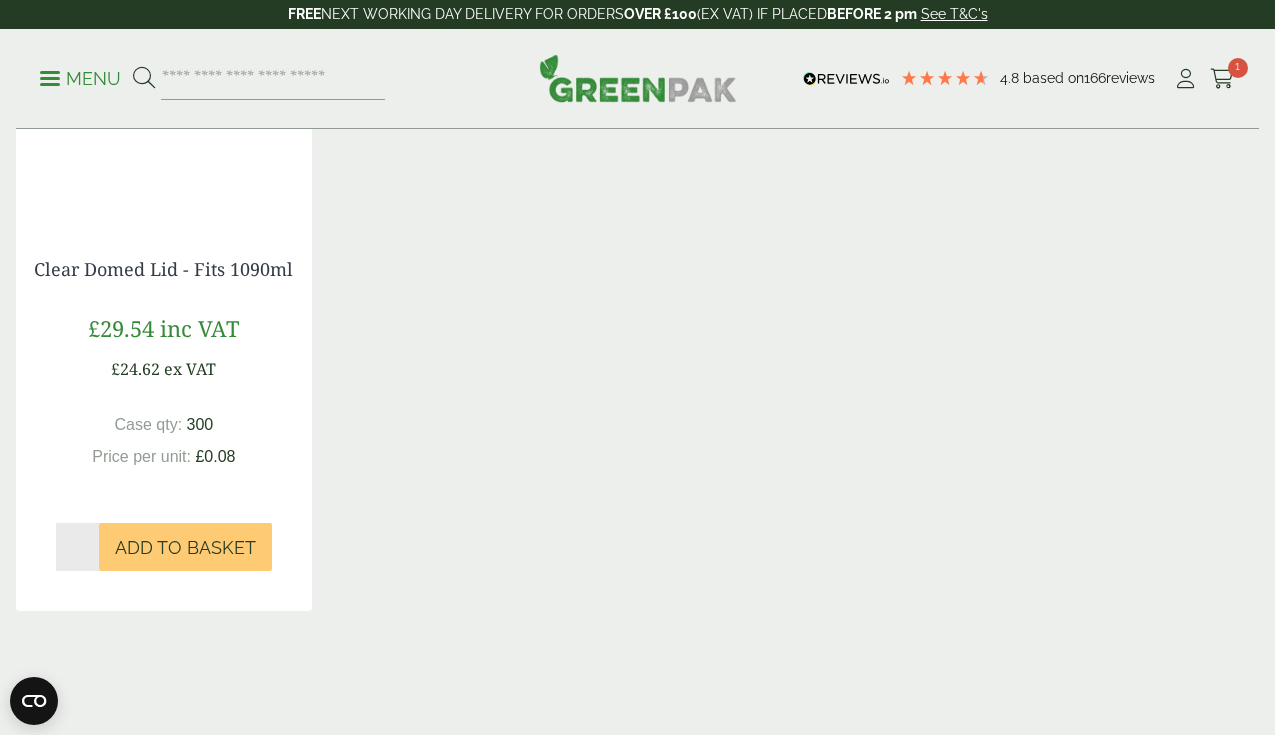 scroll, scrollTop: 1835, scrollLeft: 0, axis: vertical 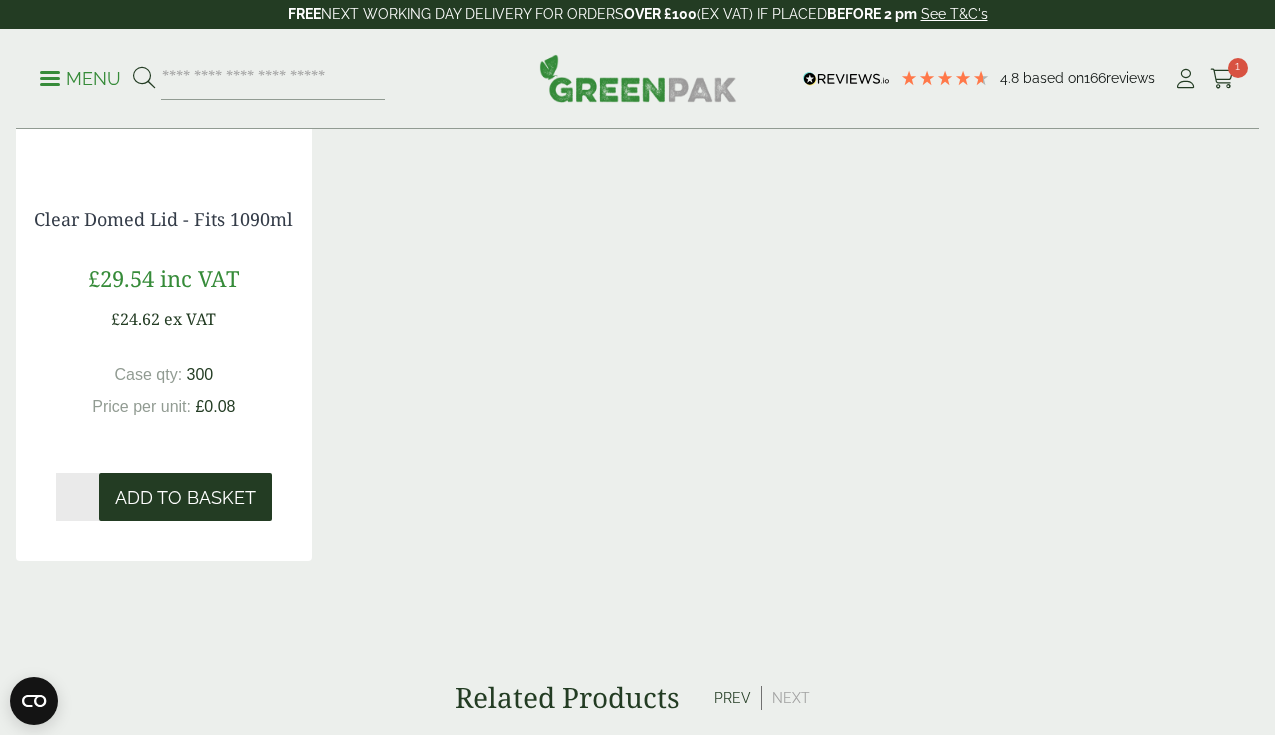 click on "Add to Basket" at bounding box center [185, 498] 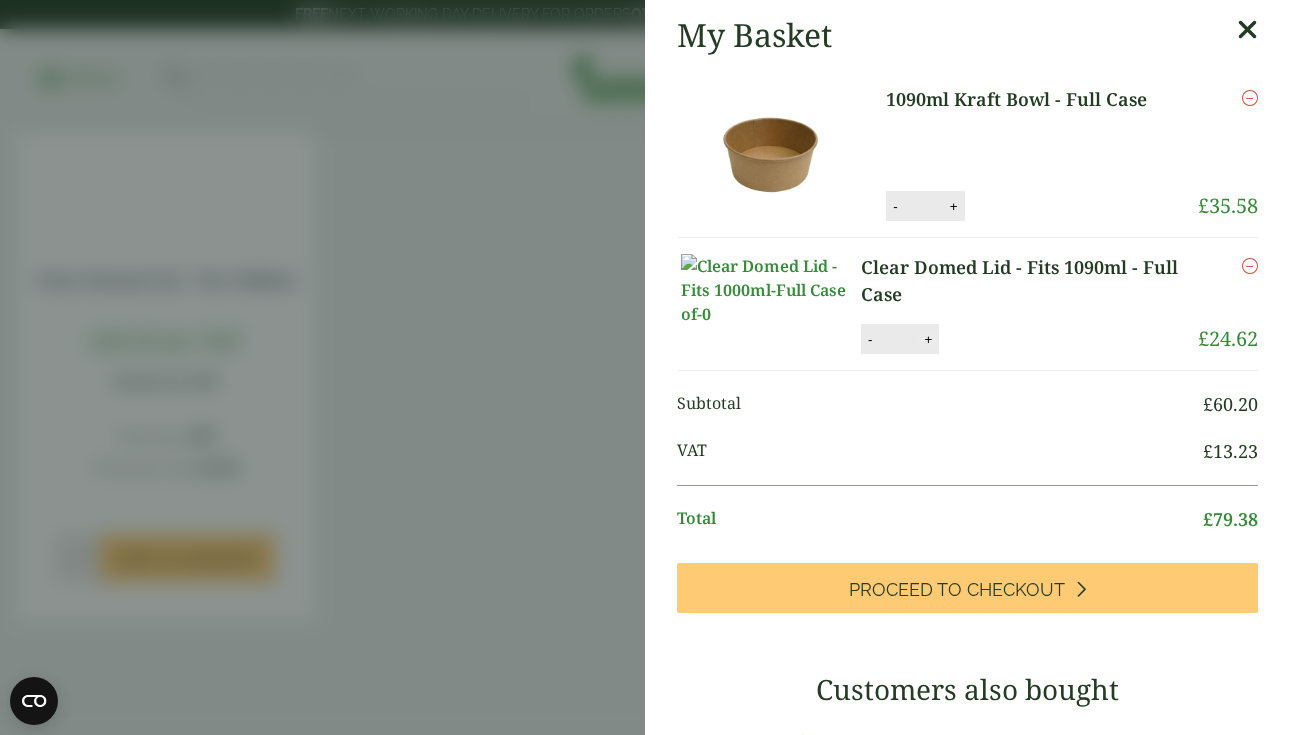 click on "+" at bounding box center (928, 339) 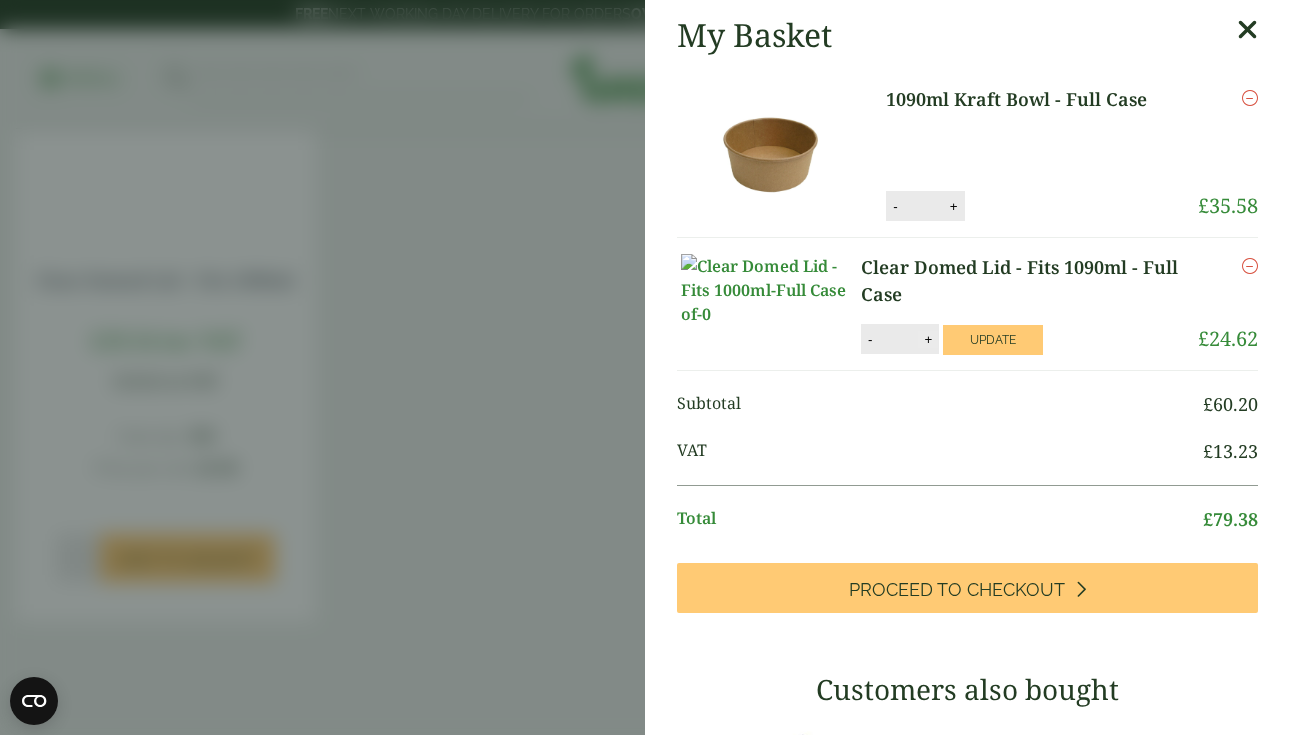 click on "+" at bounding box center [928, 339] 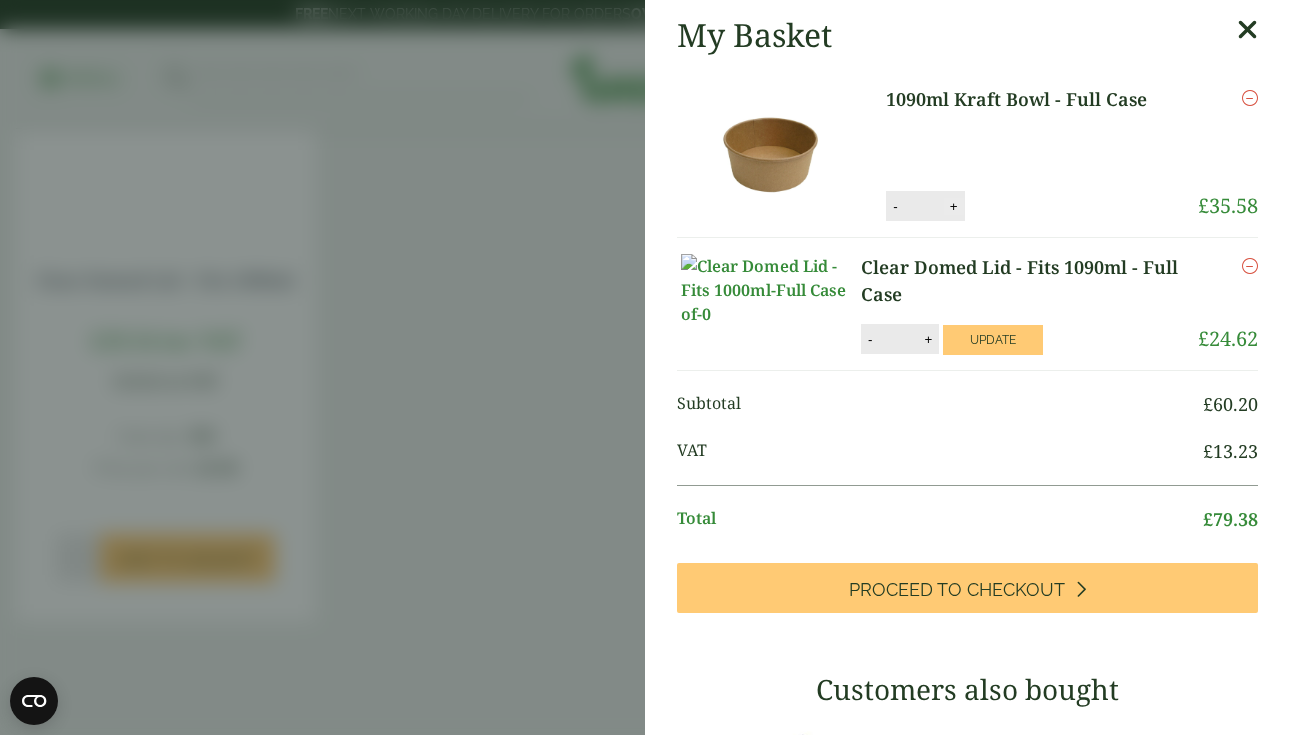click on "+" at bounding box center [954, 206] 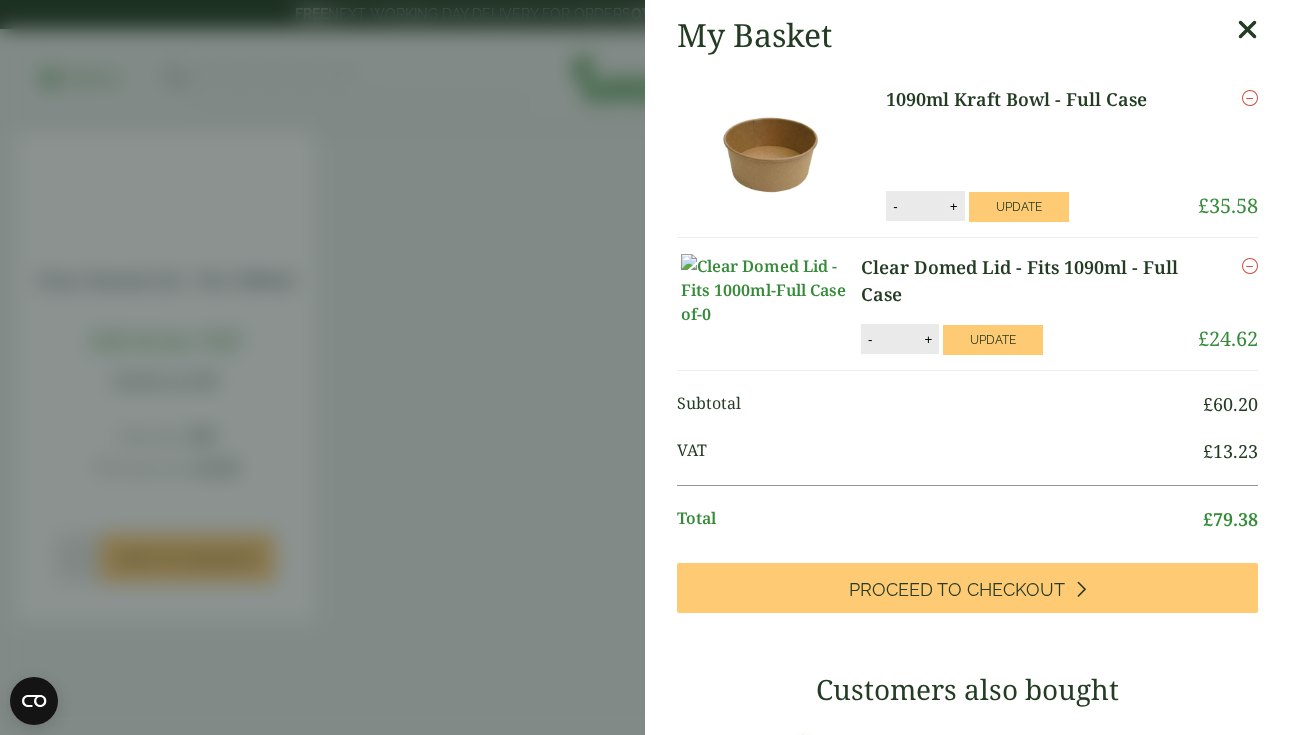 click on "+" at bounding box center [954, 206] 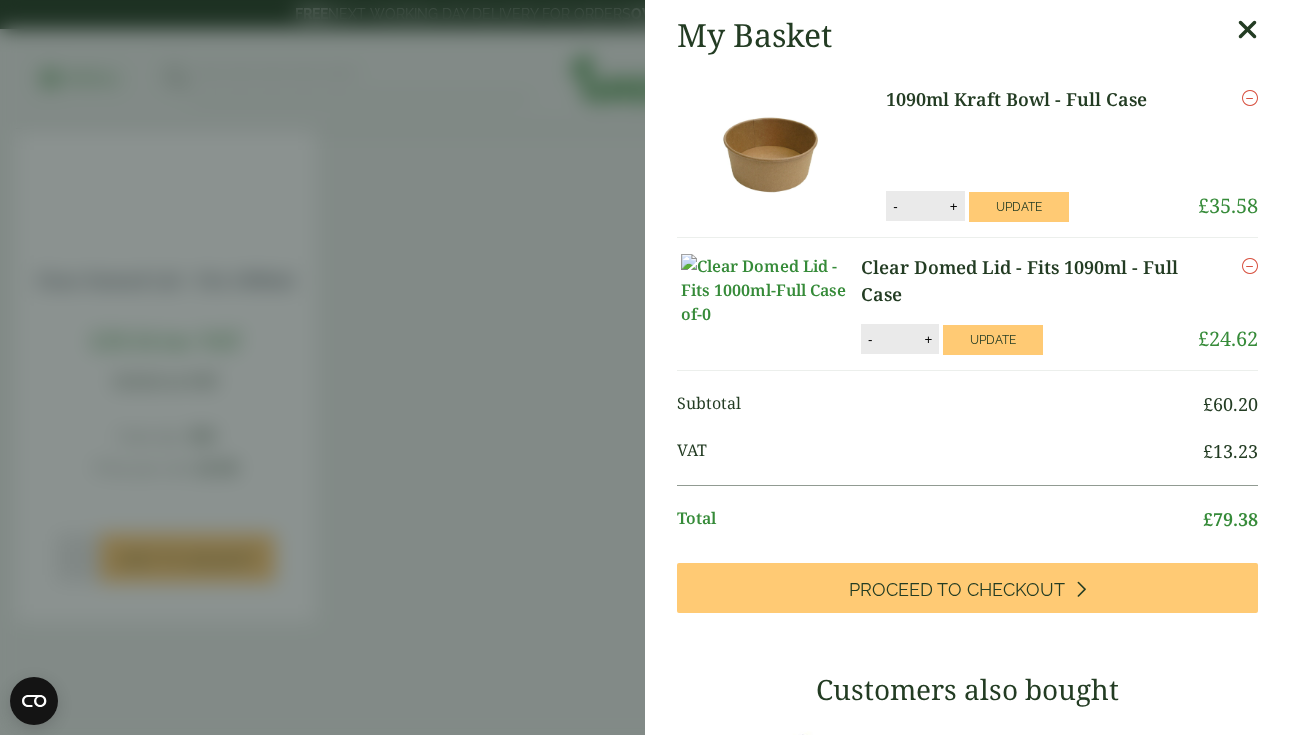 click on "My Basket
1090ml Kraft Bowl - Full Case
1090ml Kraft Bowl - Full Case quantity
- * +
Update
Remove
£ 35.58" at bounding box center (645, 367) 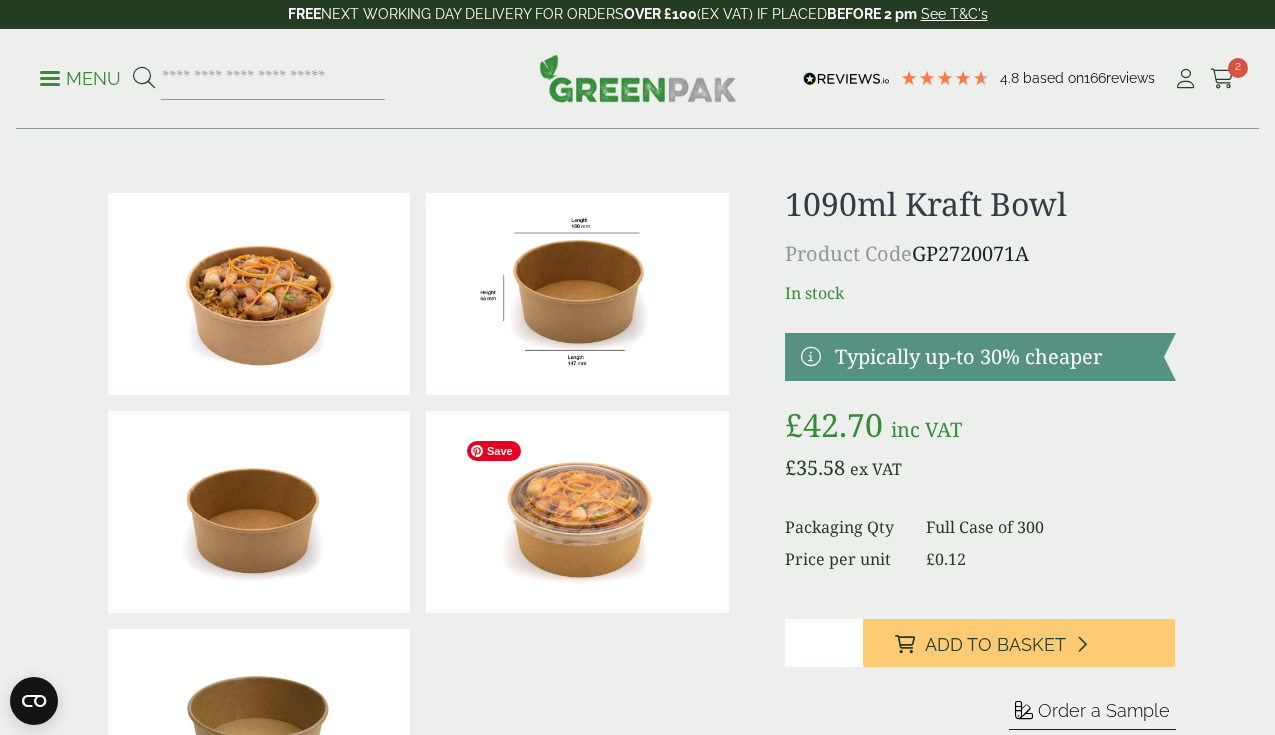 scroll, scrollTop: 0, scrollLeft: 0, axis: both 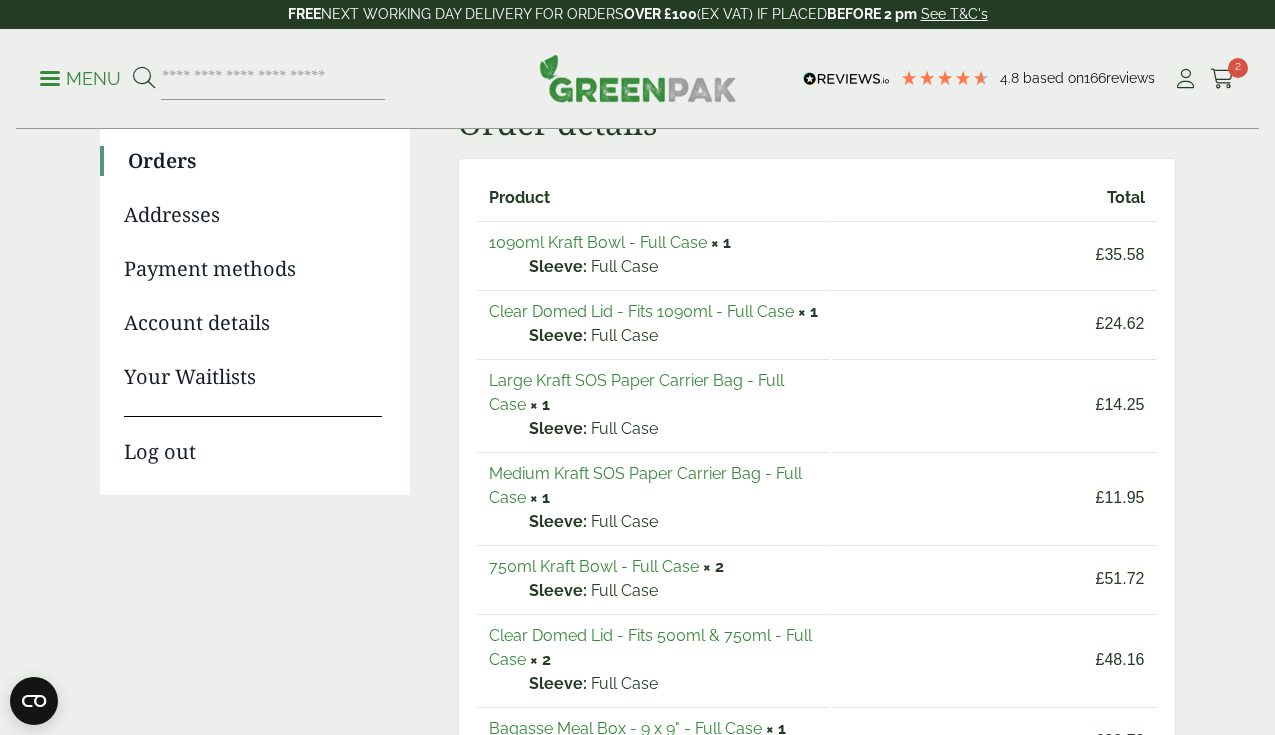 click on "750ml Kraft Bowl - Full Case" at bounding box center [594, 566] 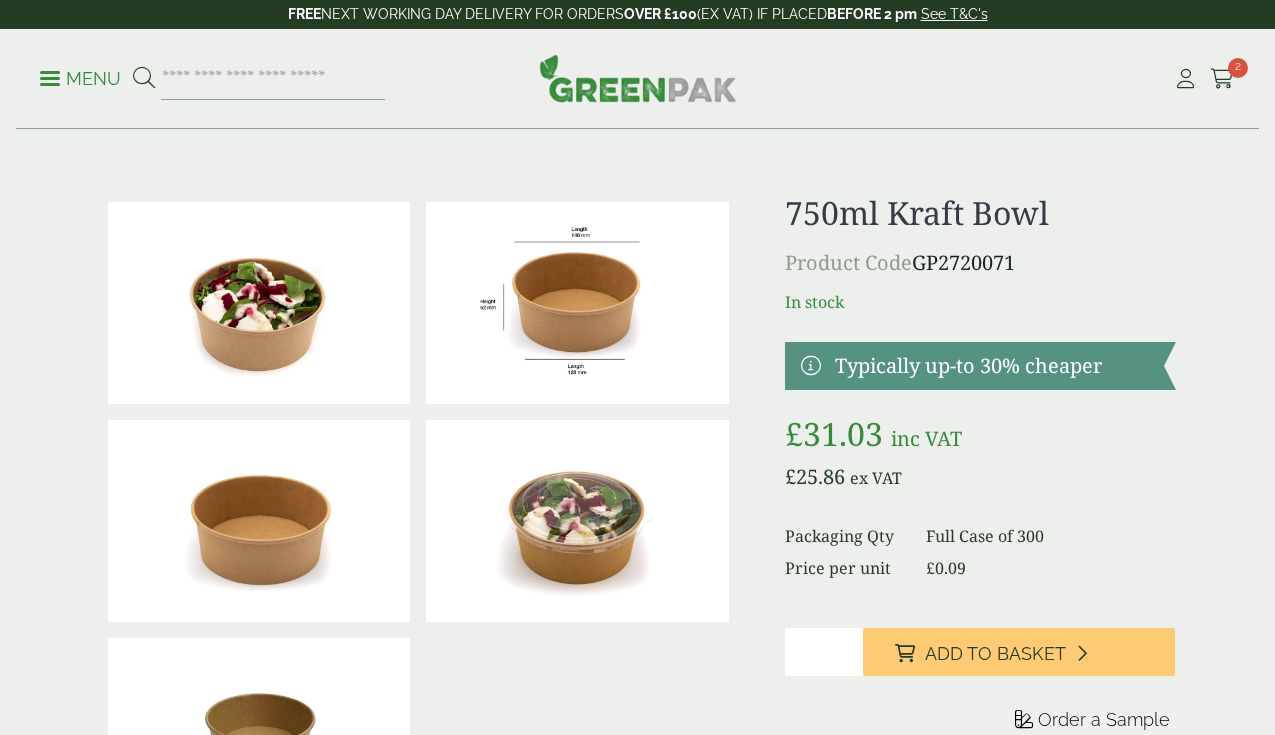 scroll, scrollTop: 0, scrollLeft: 0, axis: both 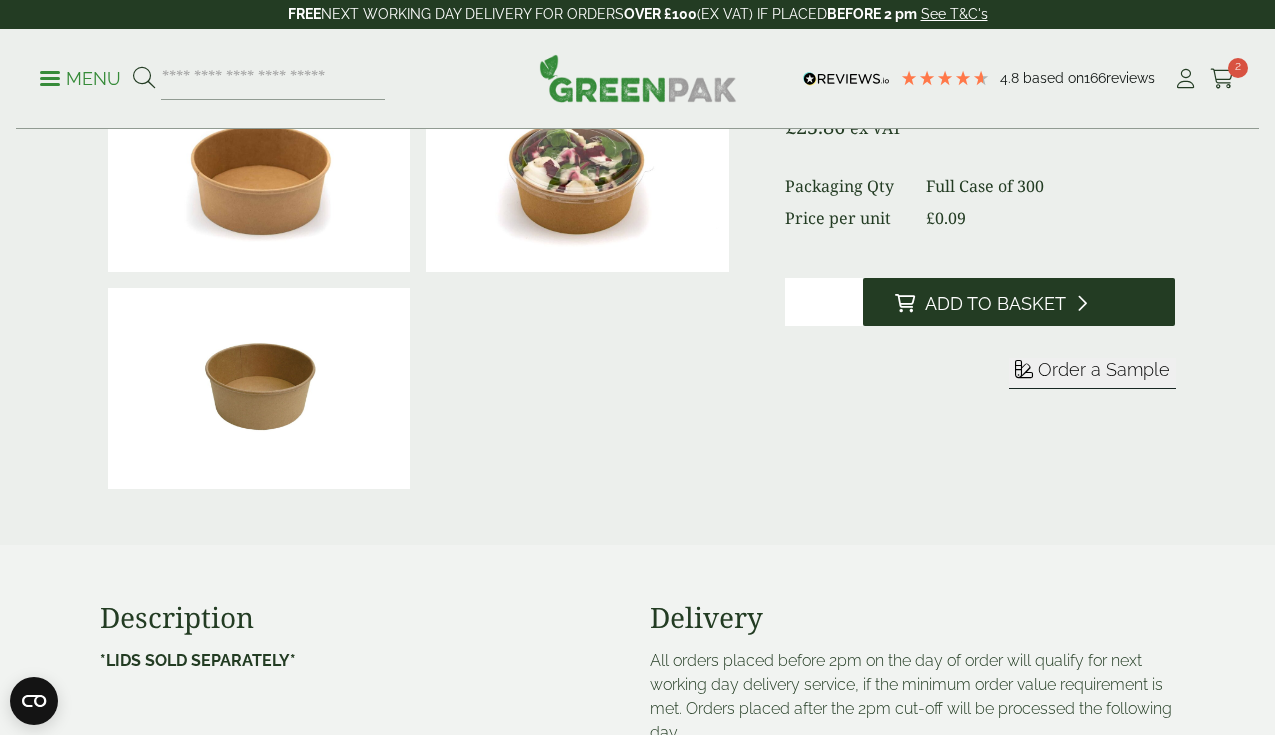 click on "Add to Basket" at bounding box center (1019, 302) 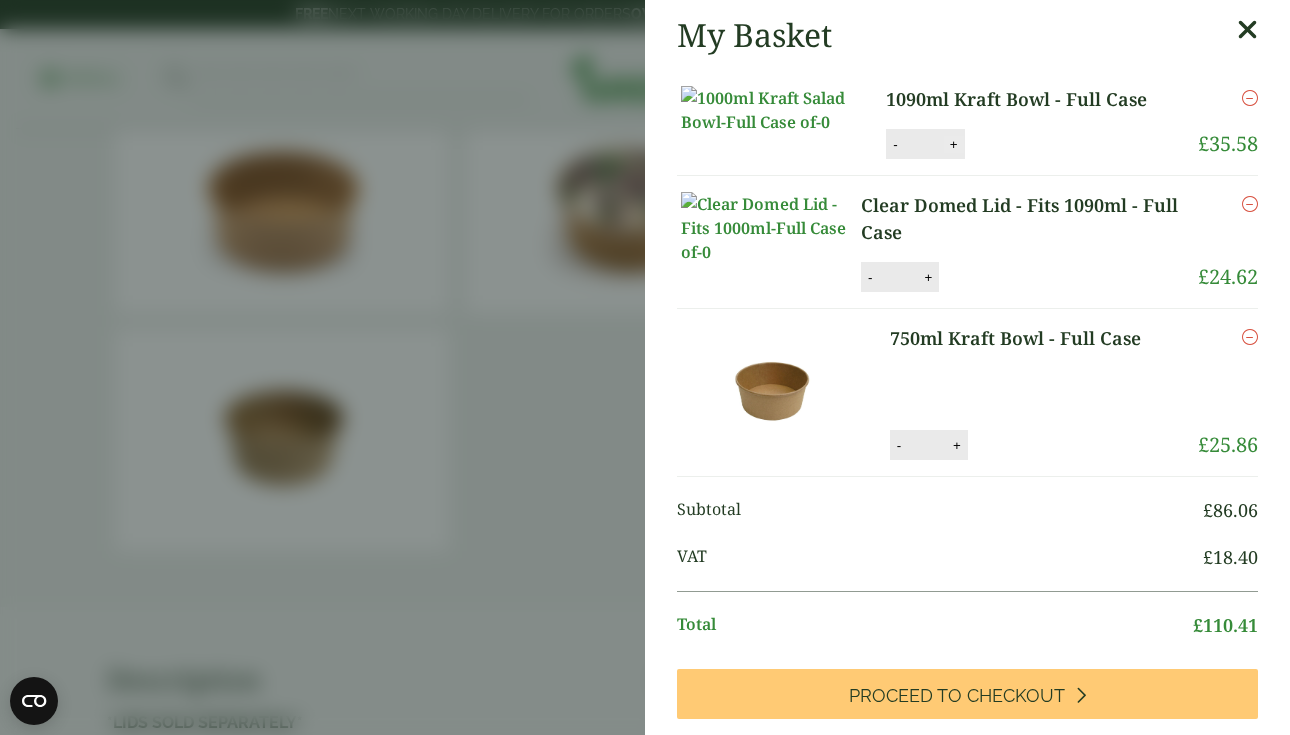 click on "+" at bounding box center [954, 144] 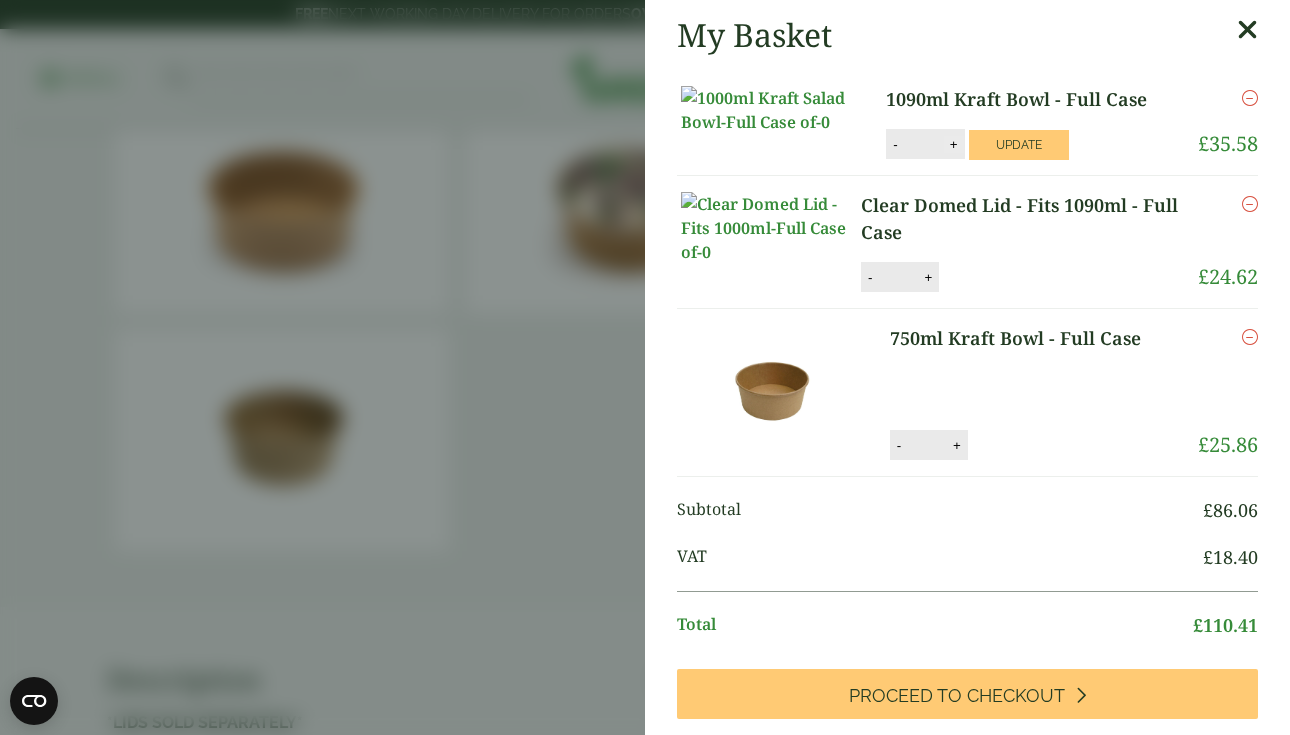 click on "+" at bounding box center [954, 144] 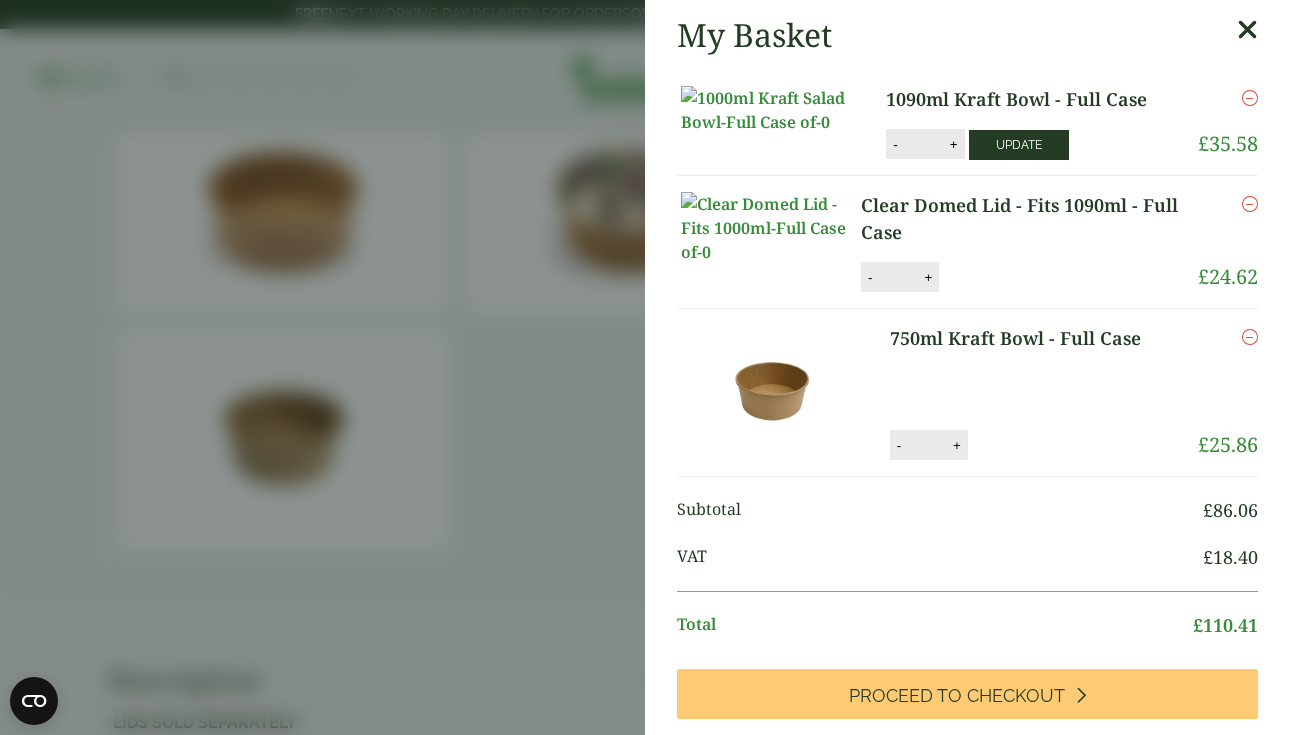 click on "Update" at bounding box center (1019, 145) 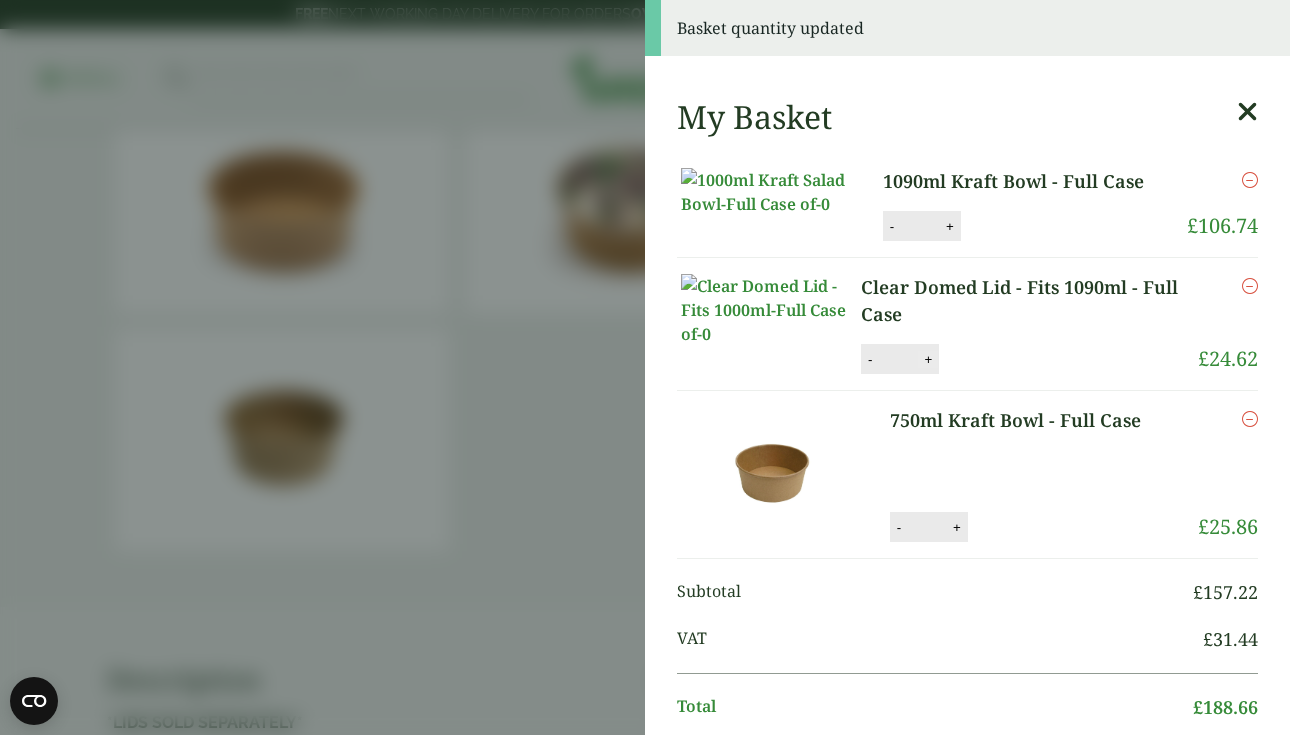 click on "+" at bounding box center (928, 359) 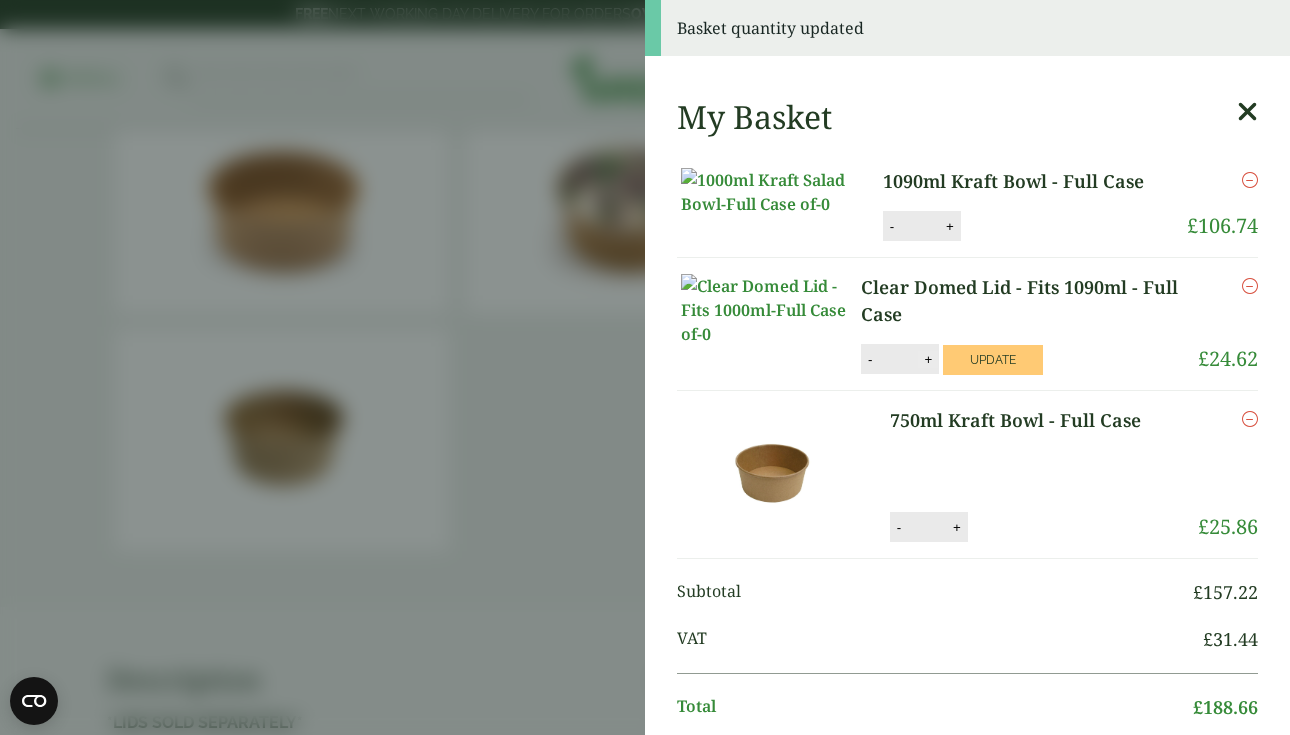 click on "+" at bounding box center [928, 359] 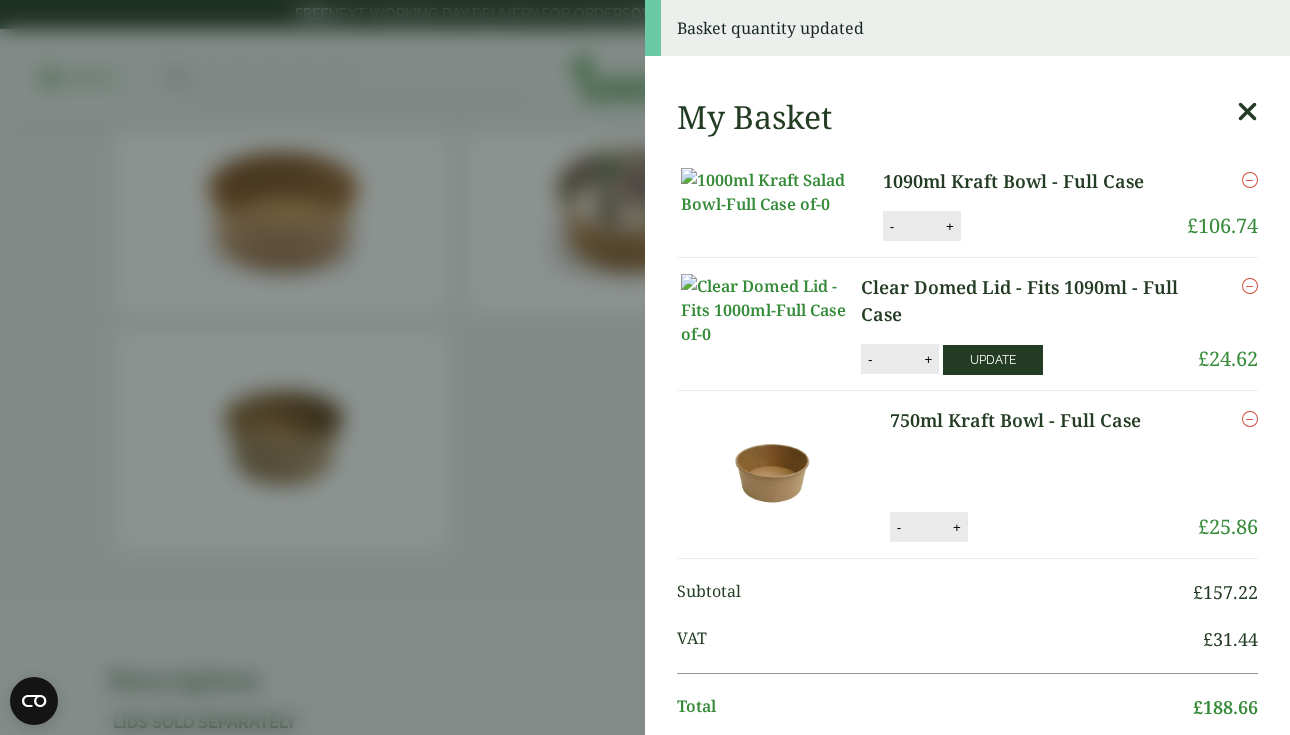 click on "Update" at bounding box center [993, 360] 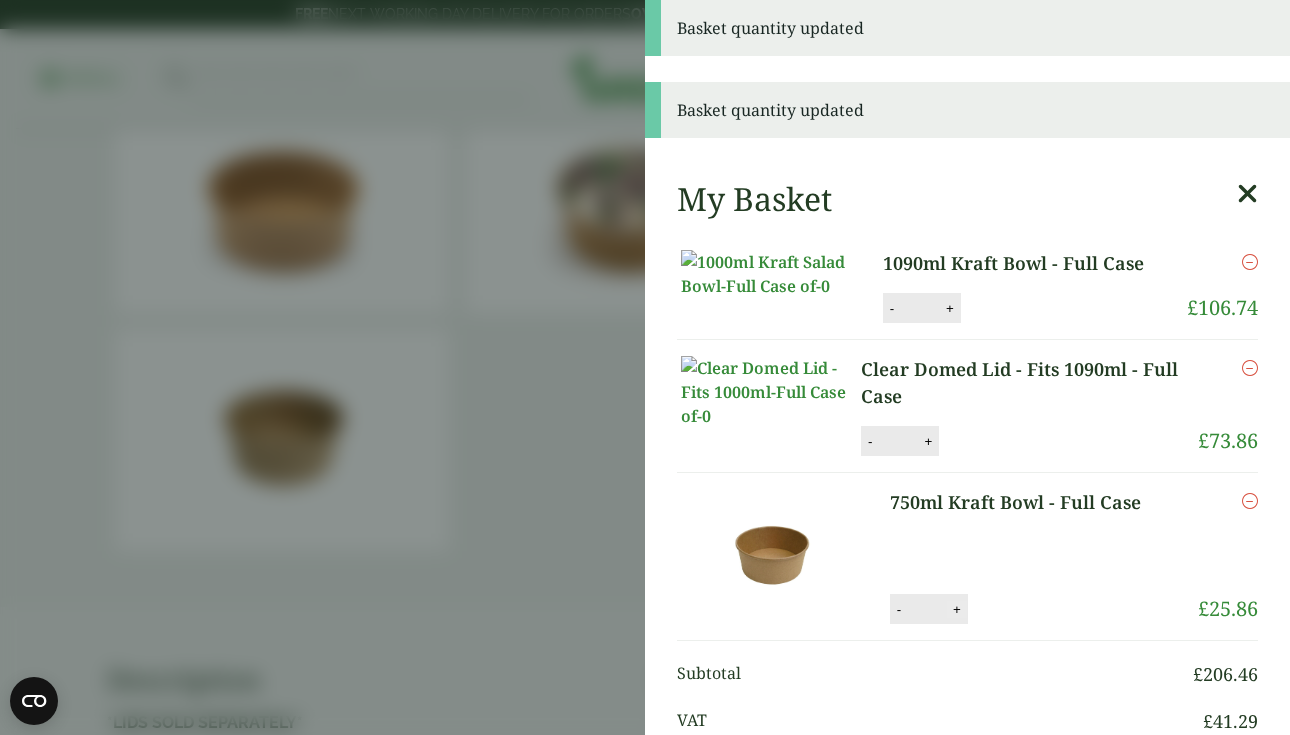 click on "+" at bounding box center [957, 609] 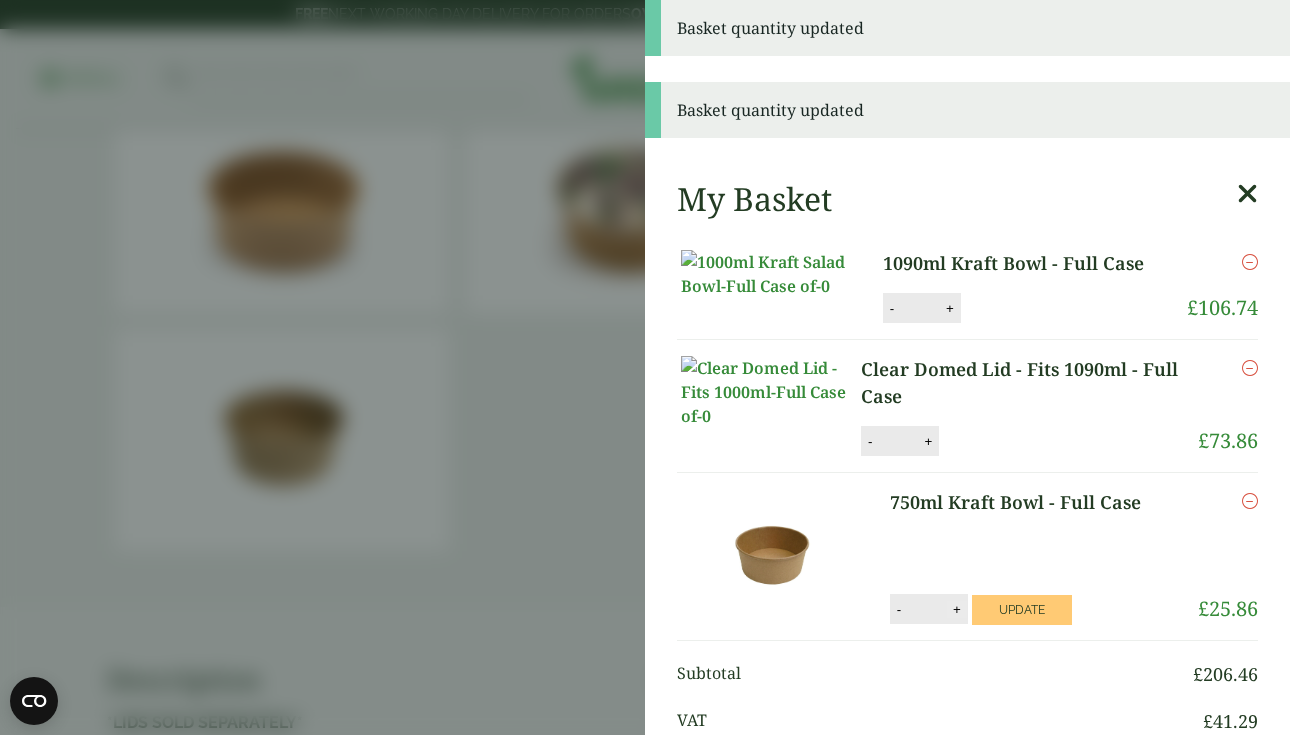 click on "+" at bounding box center [957, 609] 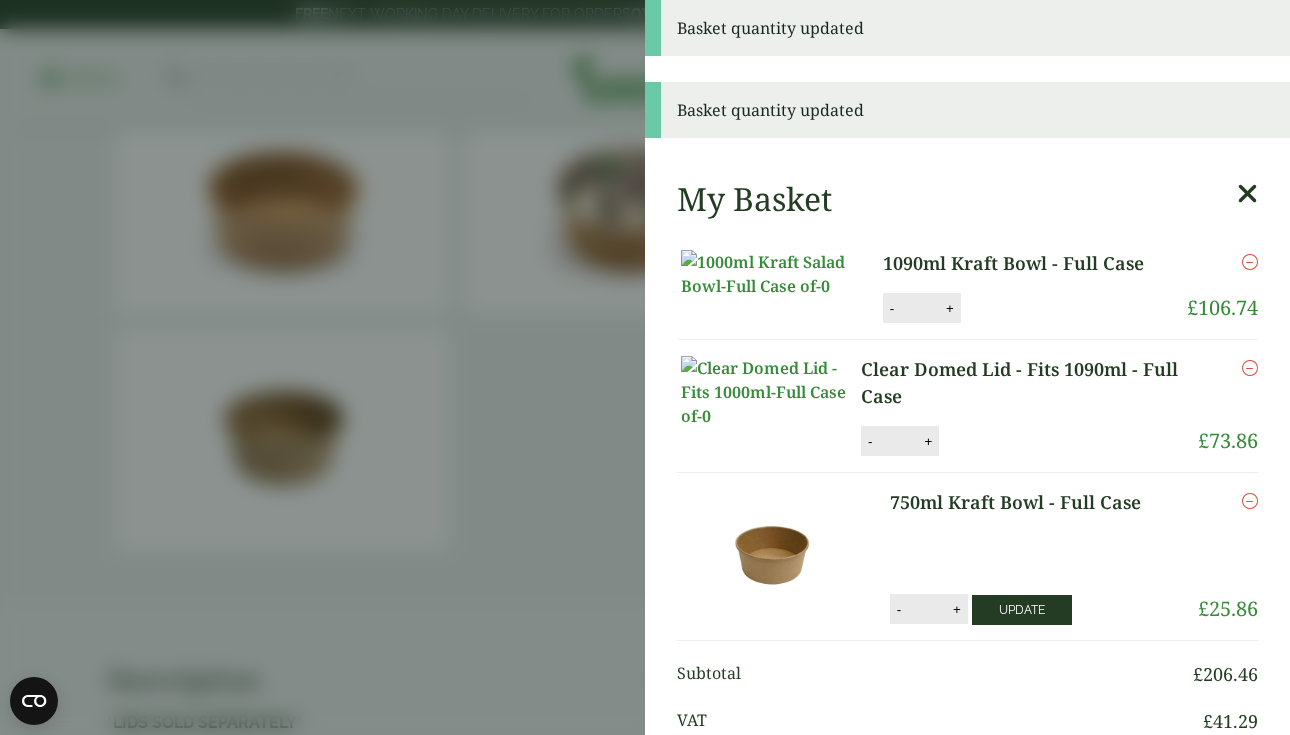 click on "Update" at bounding box center (1022, 610) 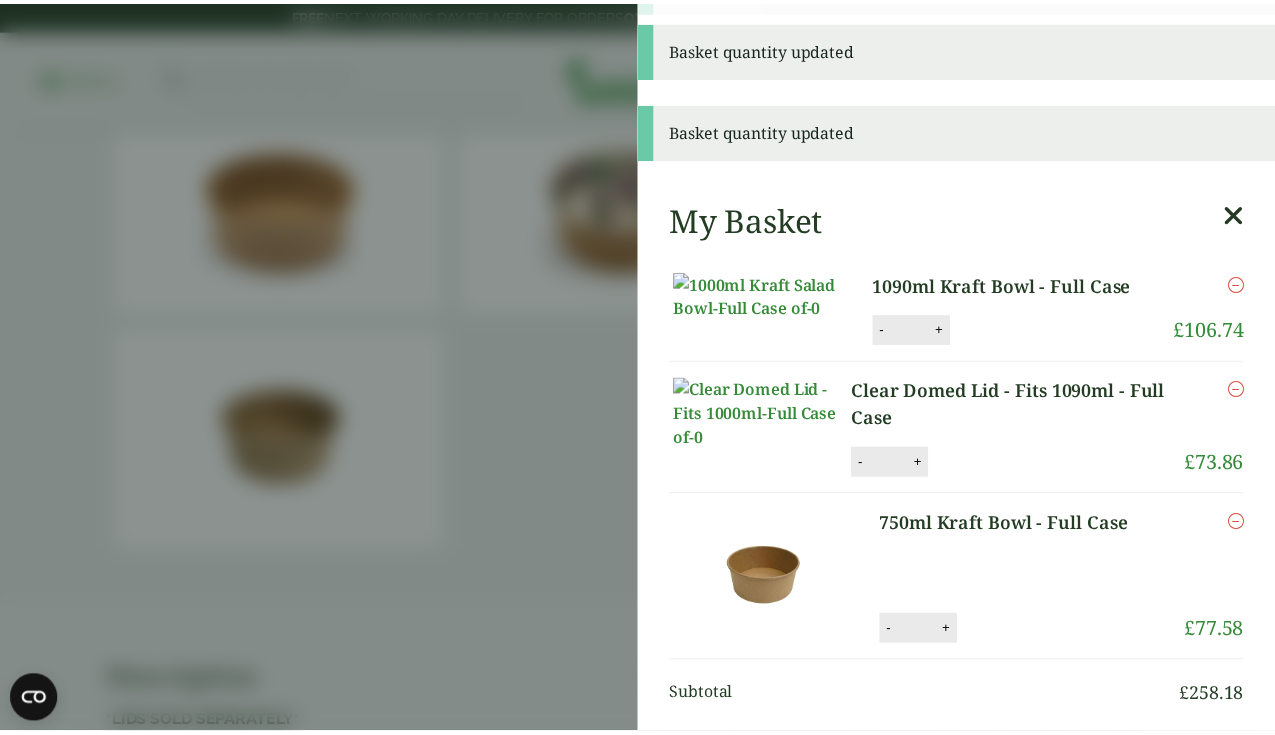 scroll, scrollTop: 0, scrollLeft: 0, axis: both 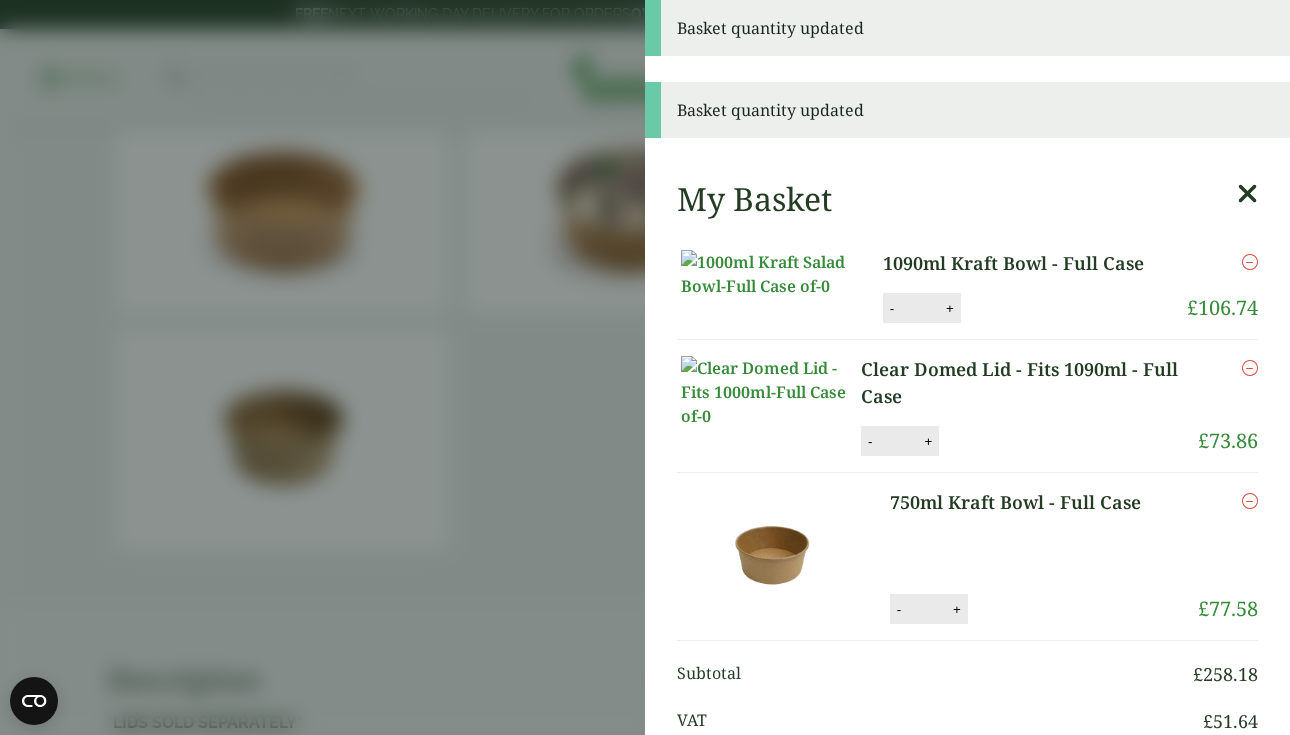 click on "Basket quantity updated Basket quantity updated
My Basket
1090ml Kraft Bowl - Full Case
1090ml Kraft Bowl - Full Case quantity
- * +
Update
Remove
£ 106.74" at bounding box center (645, 367) 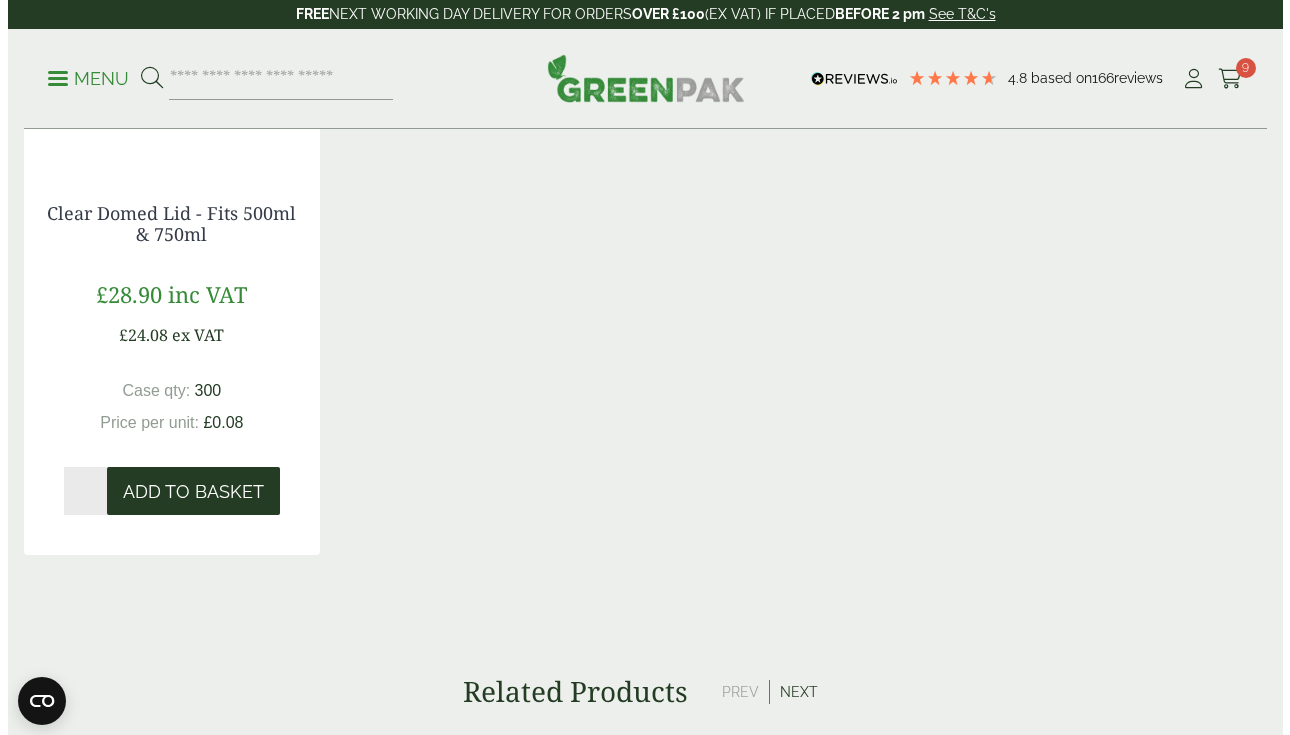 scroll, scrollTop: 1852, scrollLeft: 0, axis: vertical 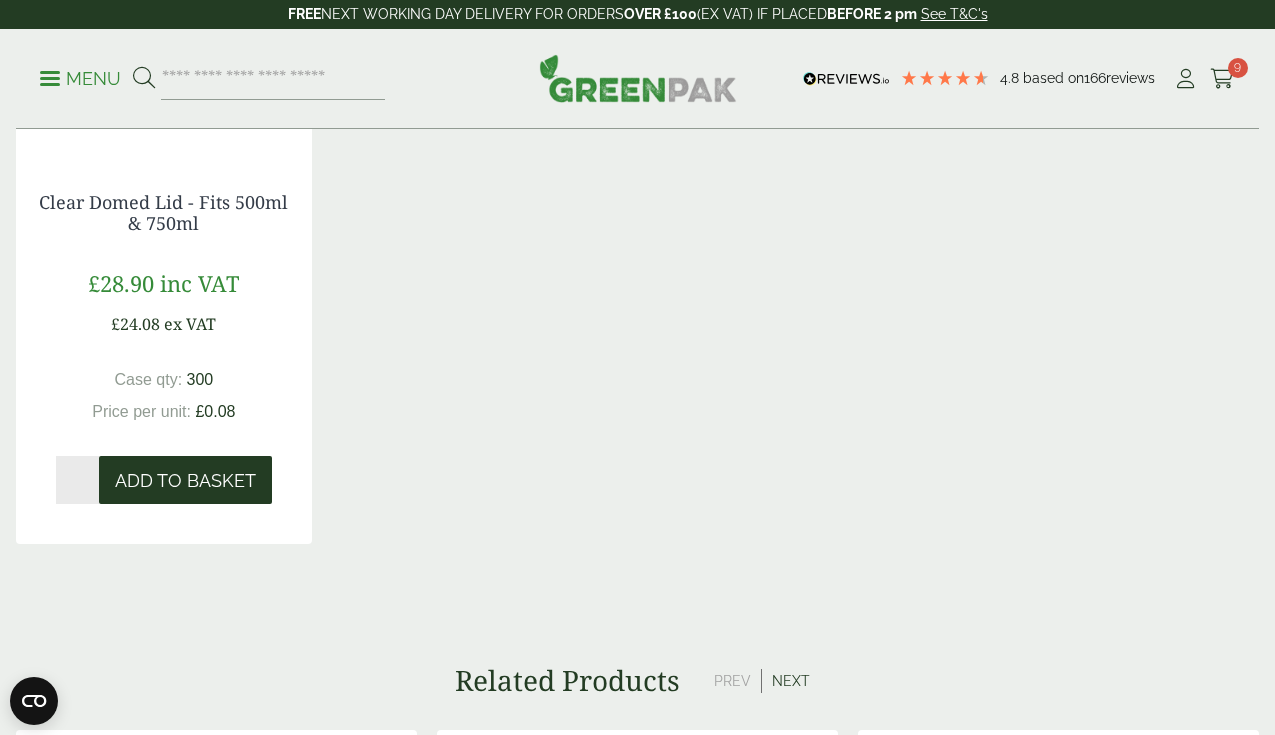 click on "Add to Basket" at bounding box center [185, 481] 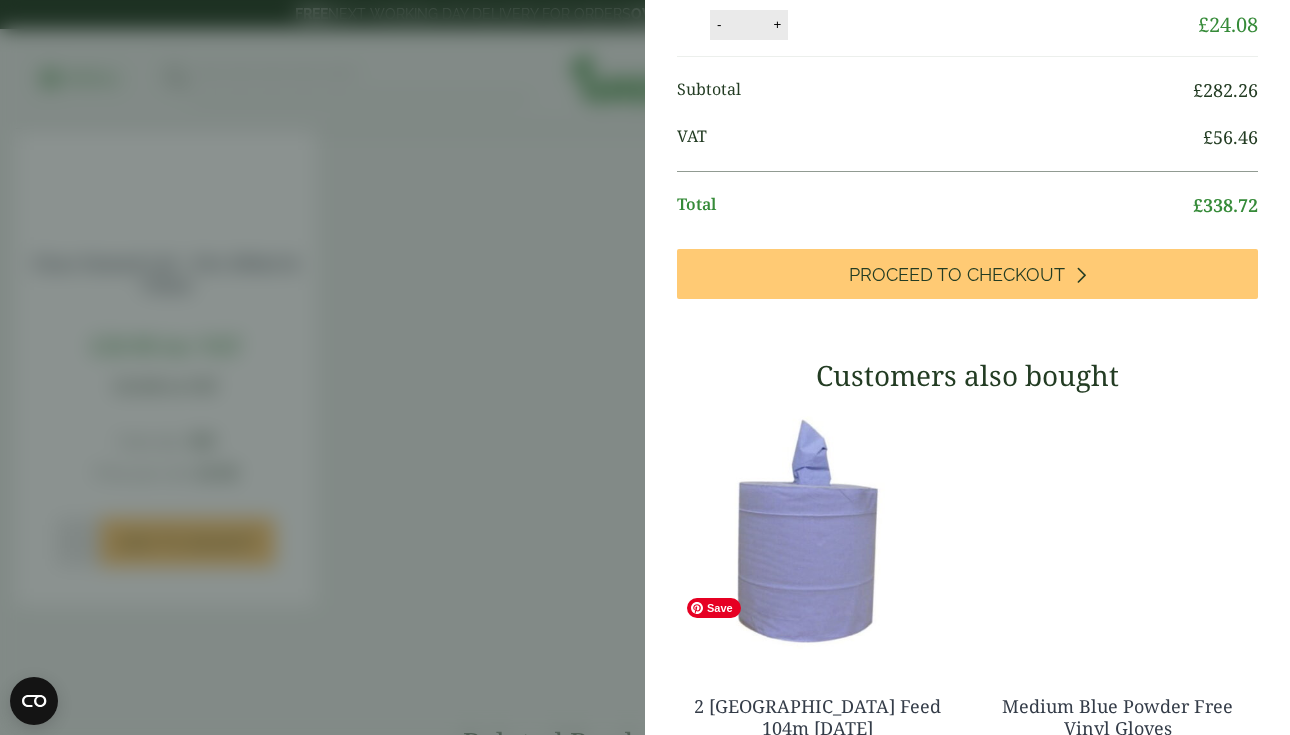 scroll, scrollTop: 638, scrollLeft: 0, axis: vertical 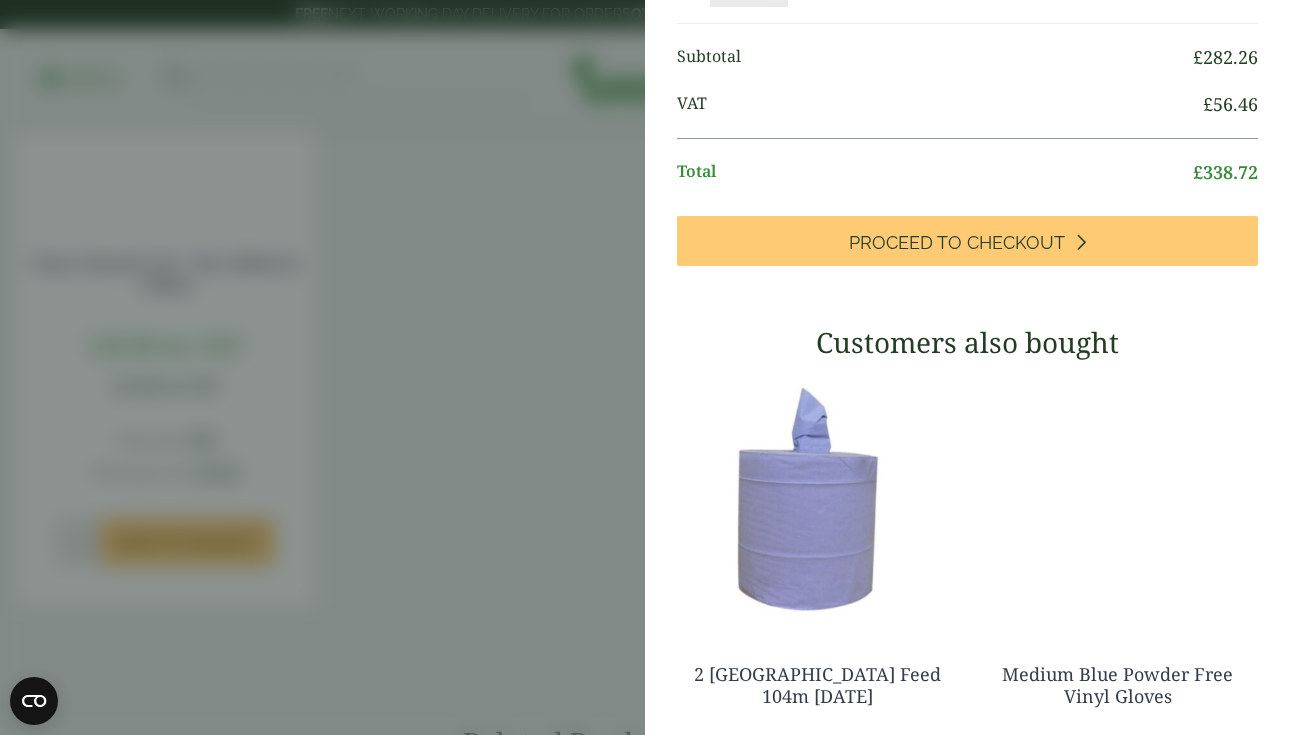 click on "+" at bounding box center (777, -8) 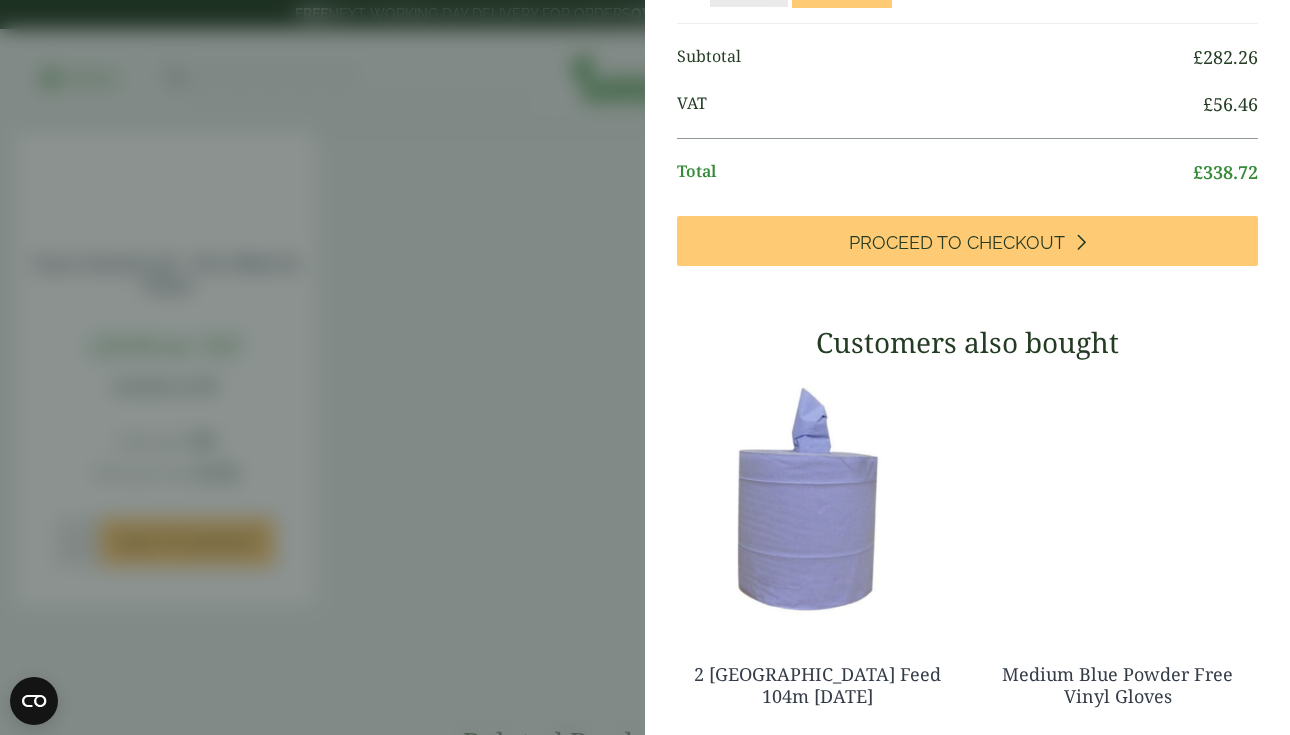 click on "+" at bounding box center (777, -8) 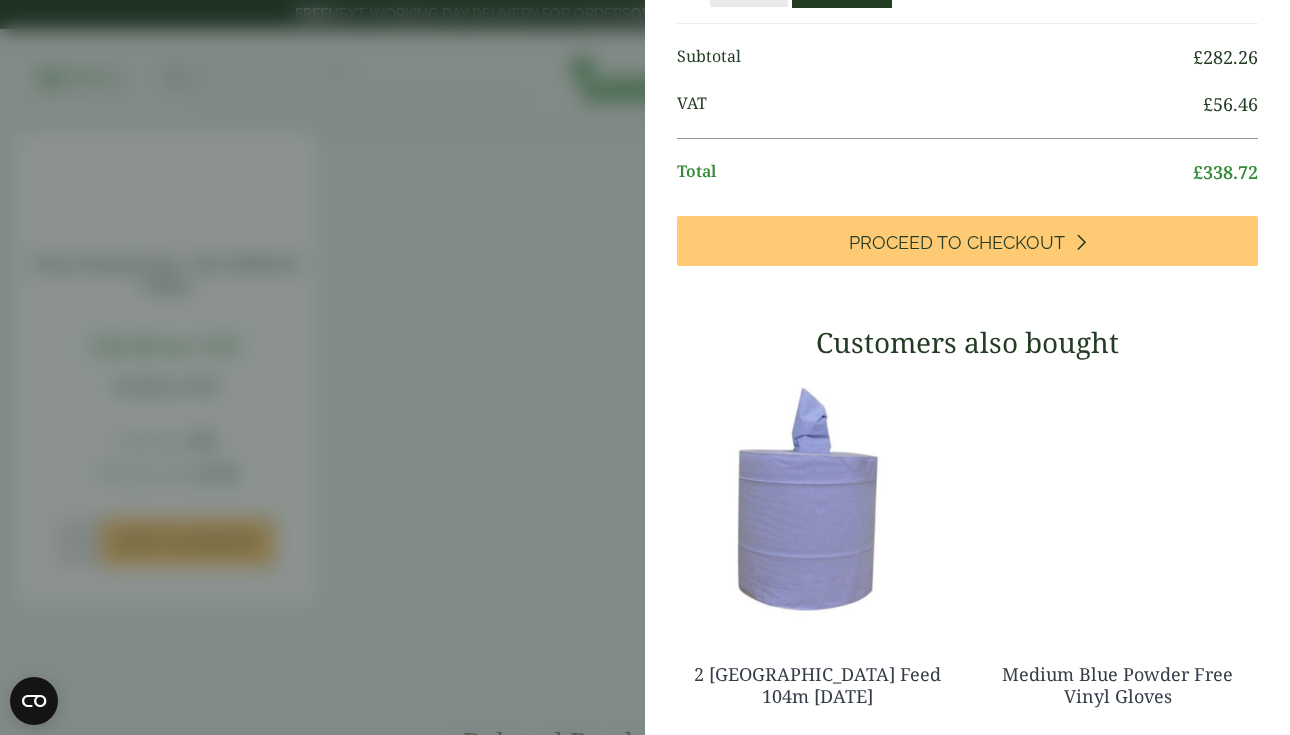 click on "Update" at bounding box center [842, -7] 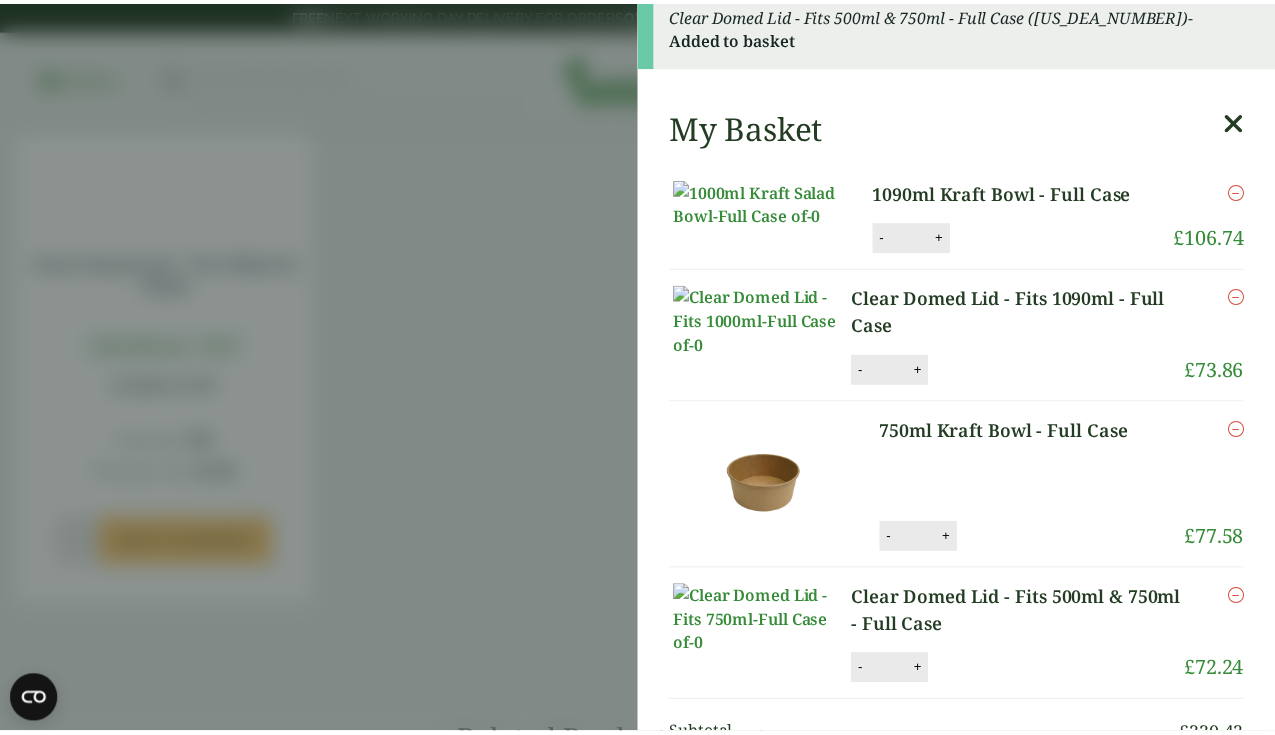 scroll, scrollTop: 0, scrollLeft: 0, axis: both 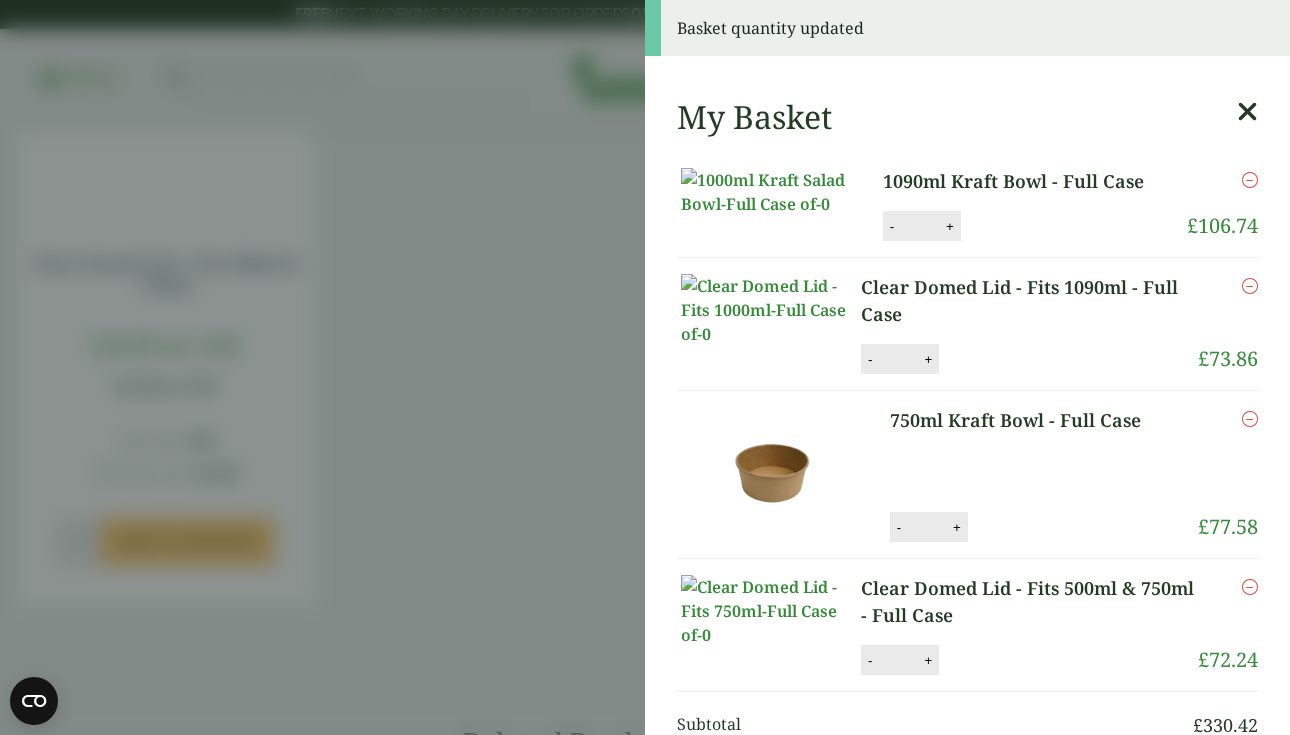 click on "Basket quantity updated
My Basket
1090ml Kraft Bowl - Full Case
1090ml Kraft Bowl - Full Case quantity
- * +
Update
Remove
£ 106.74 - *" at bounding box center (645, 367) 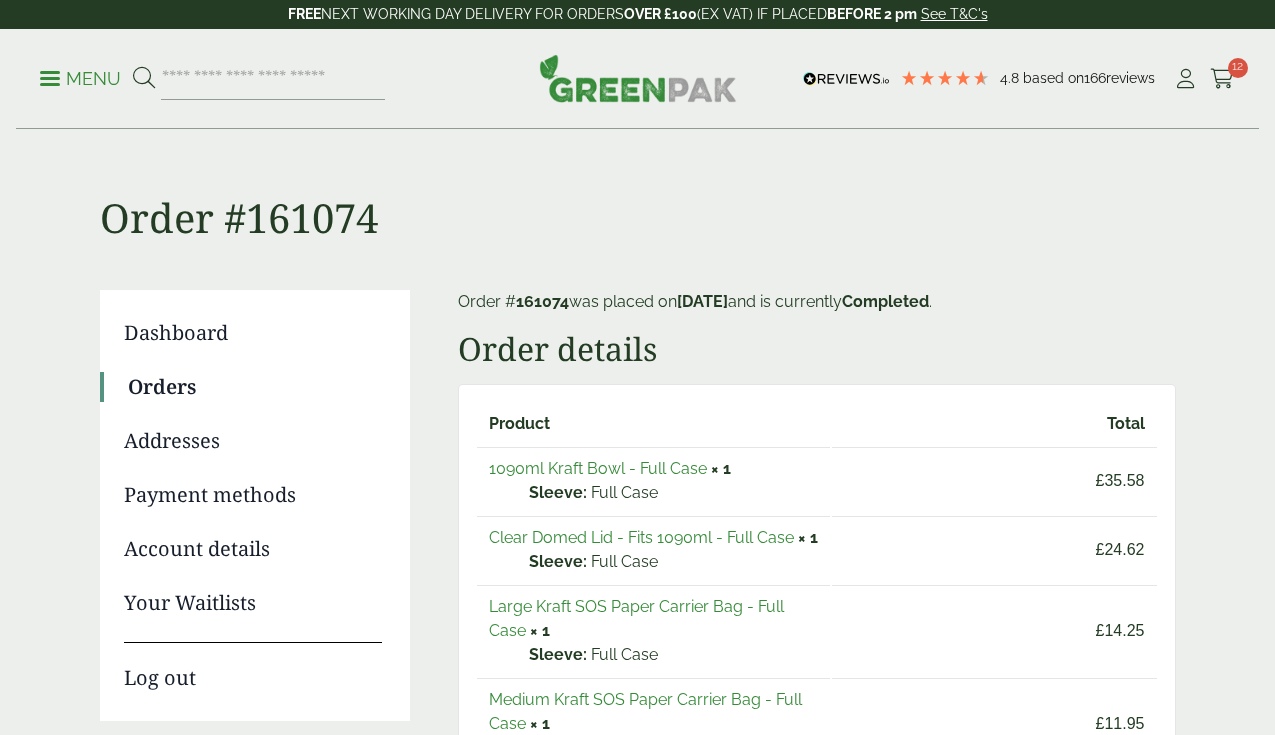 scroll, scrollTop: 161, scrollLeft: 0, axis: vertical 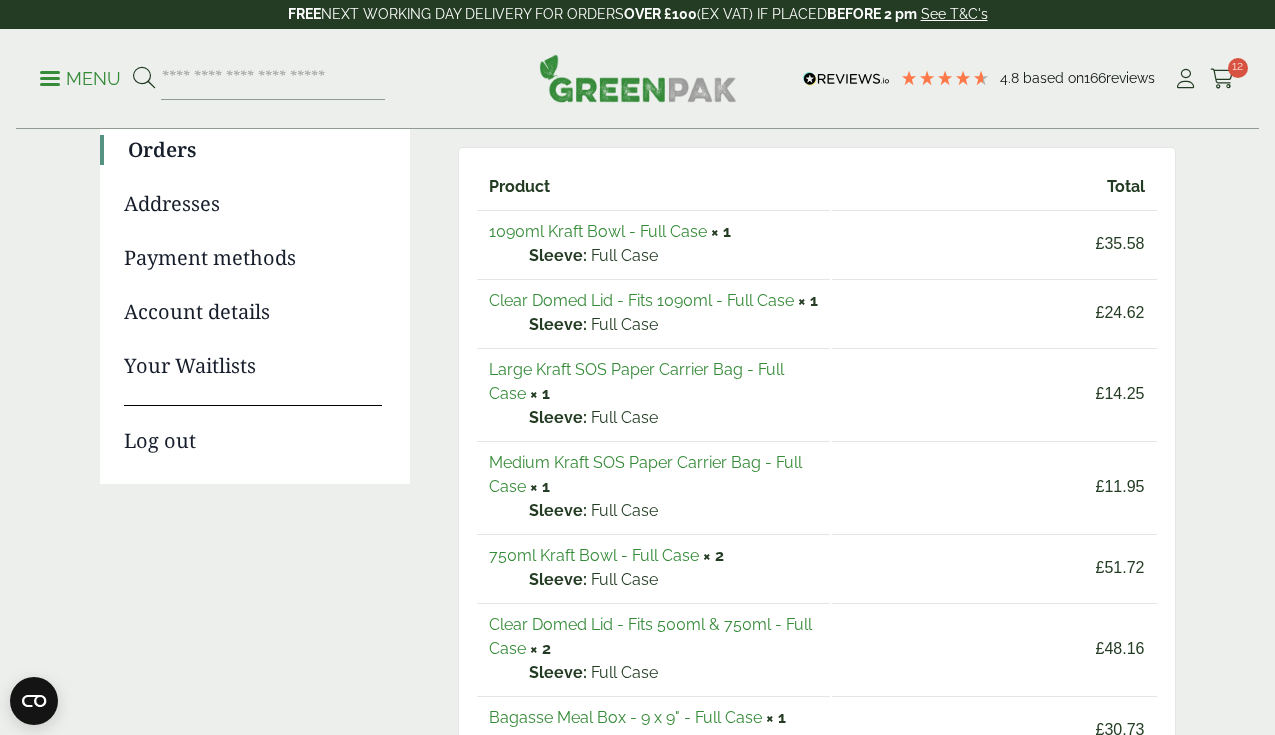 click on "Medium Kraft SOS Paper Carrier Bag - Full Case" at bounding box center (645, 474) 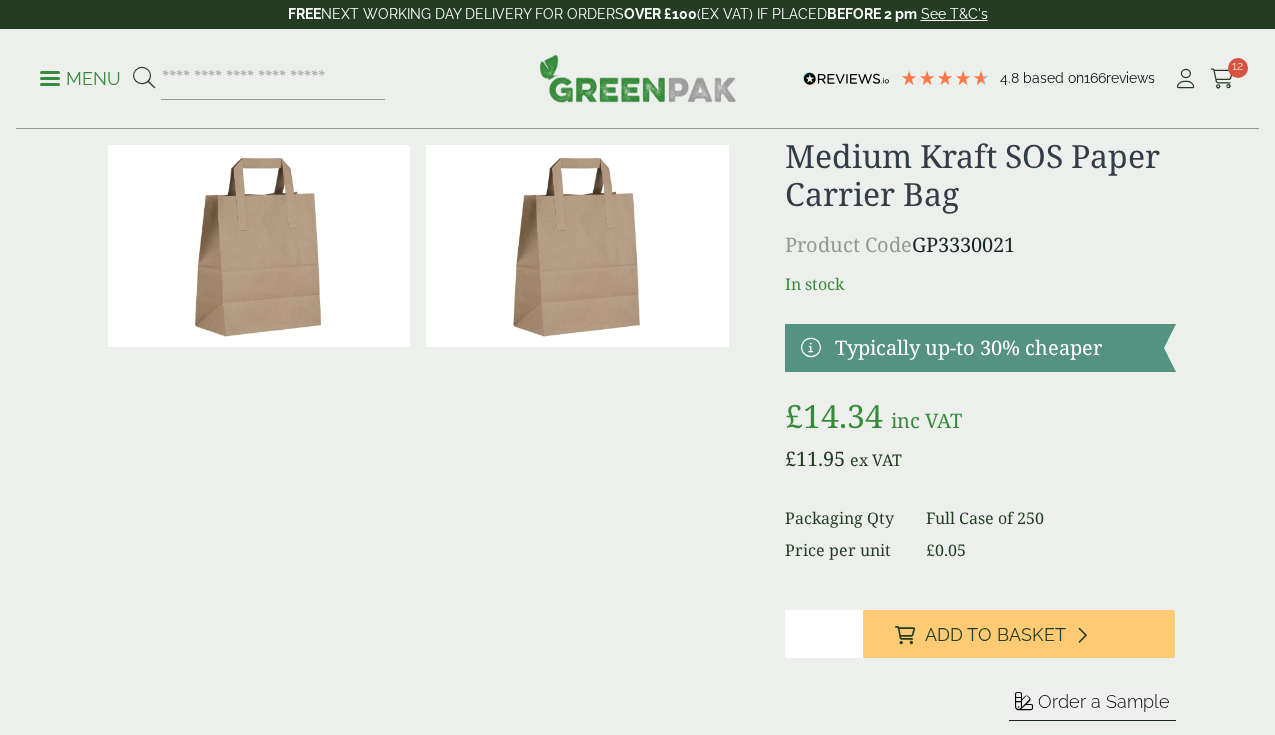 scroll, scrollTop: 0, scrollLeft: 0, axis: both 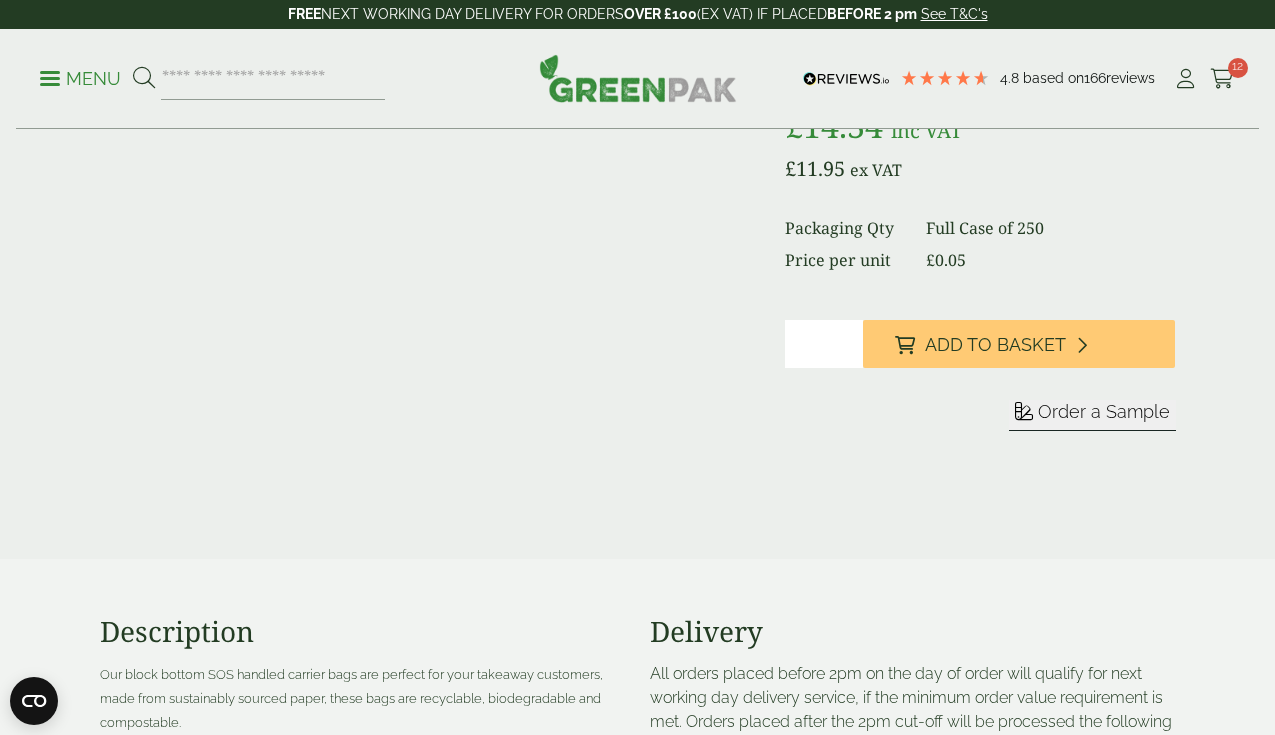 click on "*" at bounding box center (824, 344) 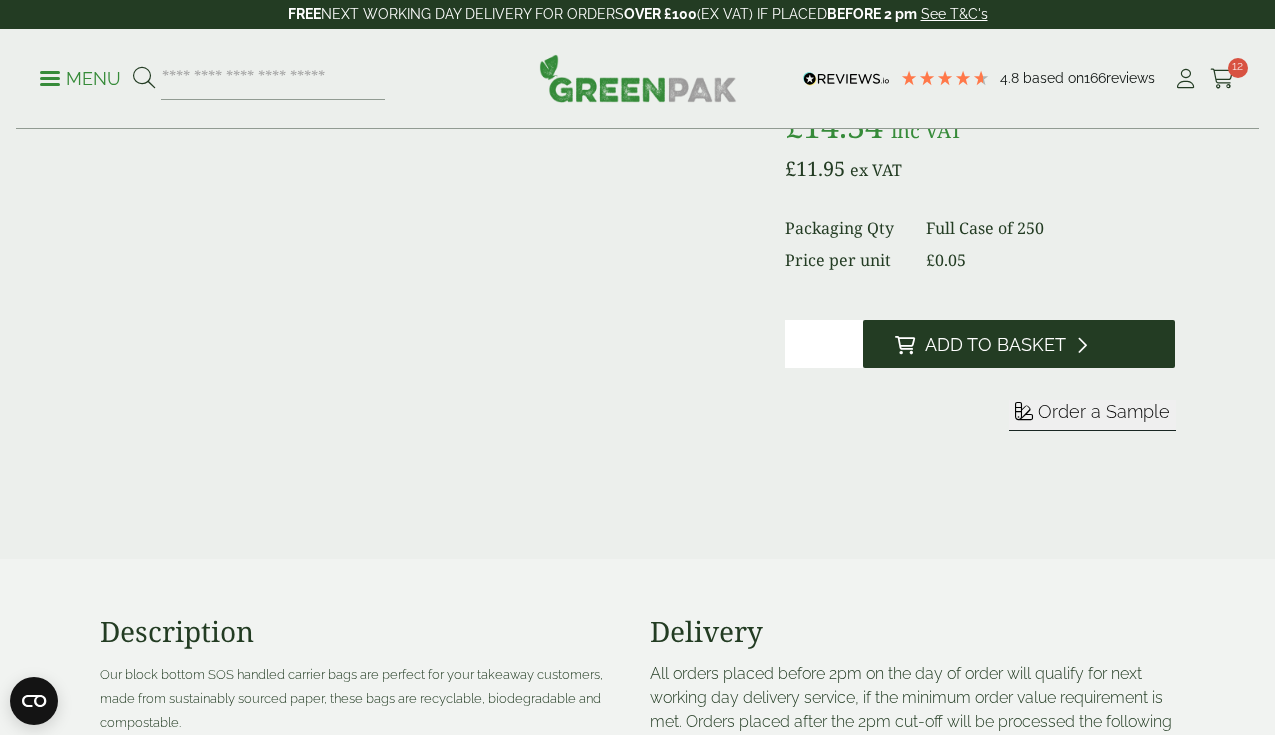 click on "Medium Kraft SOS Paper Carrier Bag
Product Code  GP3330021
In stock
Typically up-to 30% cheaper
£ 14.34
inc VAT
£ 11.95
ex VAT
Packaging Qty
Full Case of 250
Price per unit
£ 0.05
for" at bounding box center [980, 179] 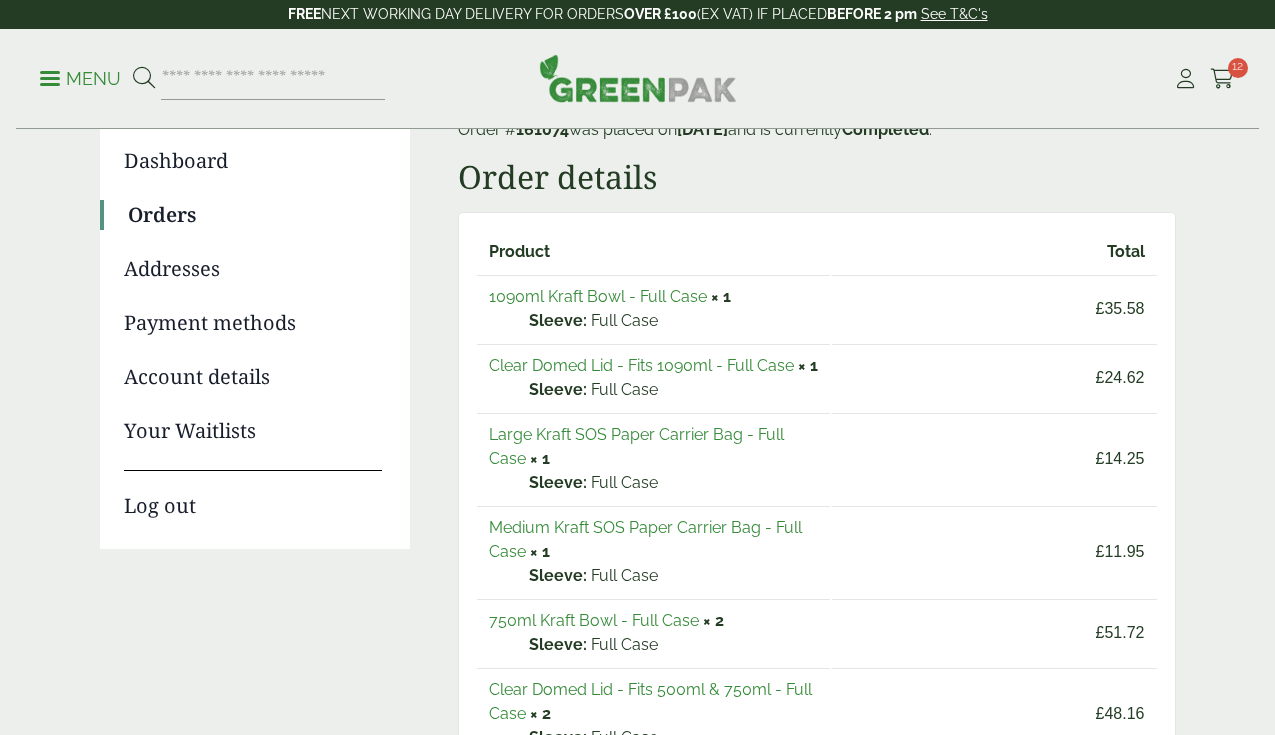 scroll, scrollTop: 172, scrollLeft: 0, axis: vertical 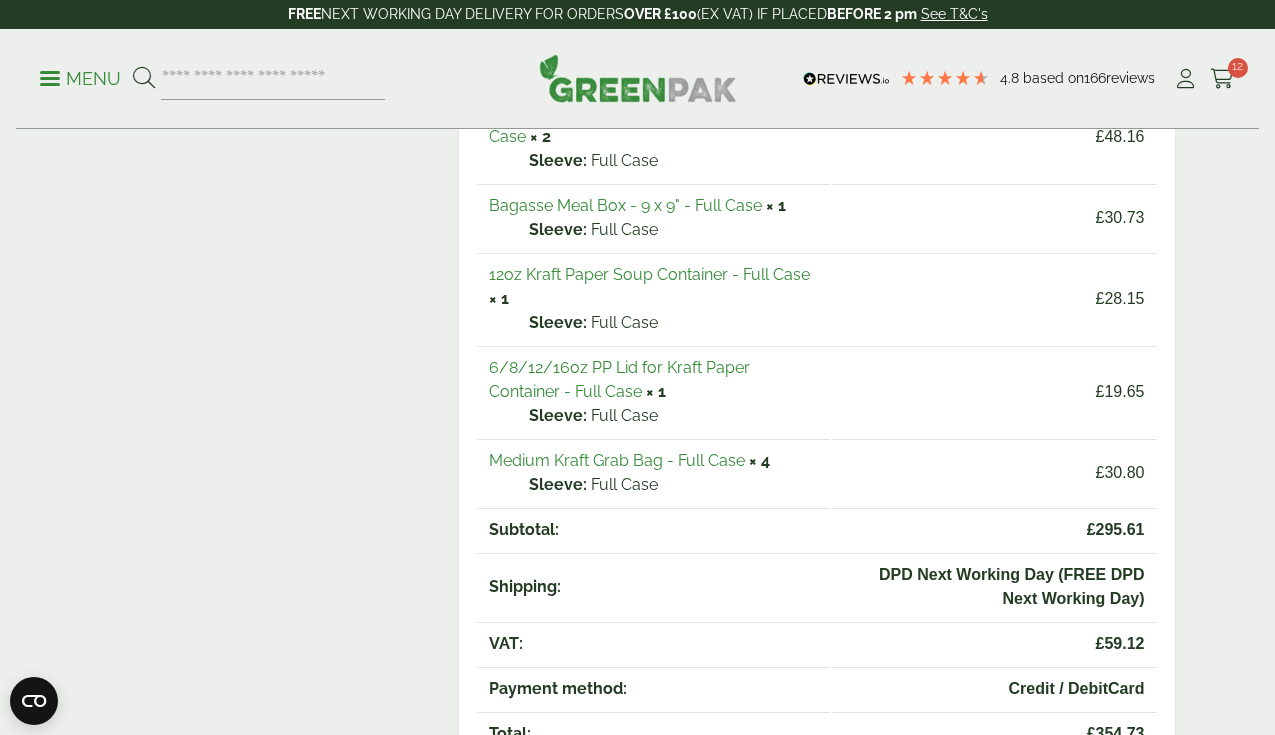 click on "Medium Kraft Grab Bag - Full Case" at bounding box center (617, 460) 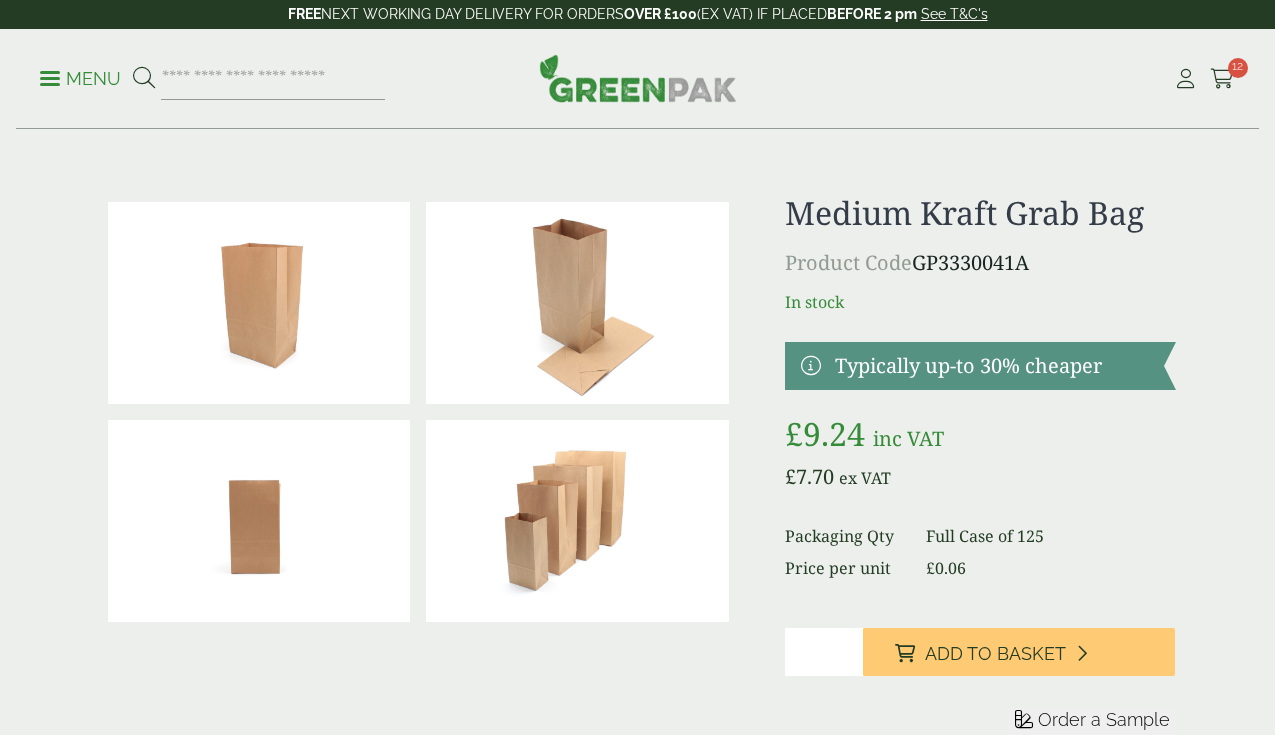 scroll, scrollTop: 0, scrollLeft: 0, axis: both 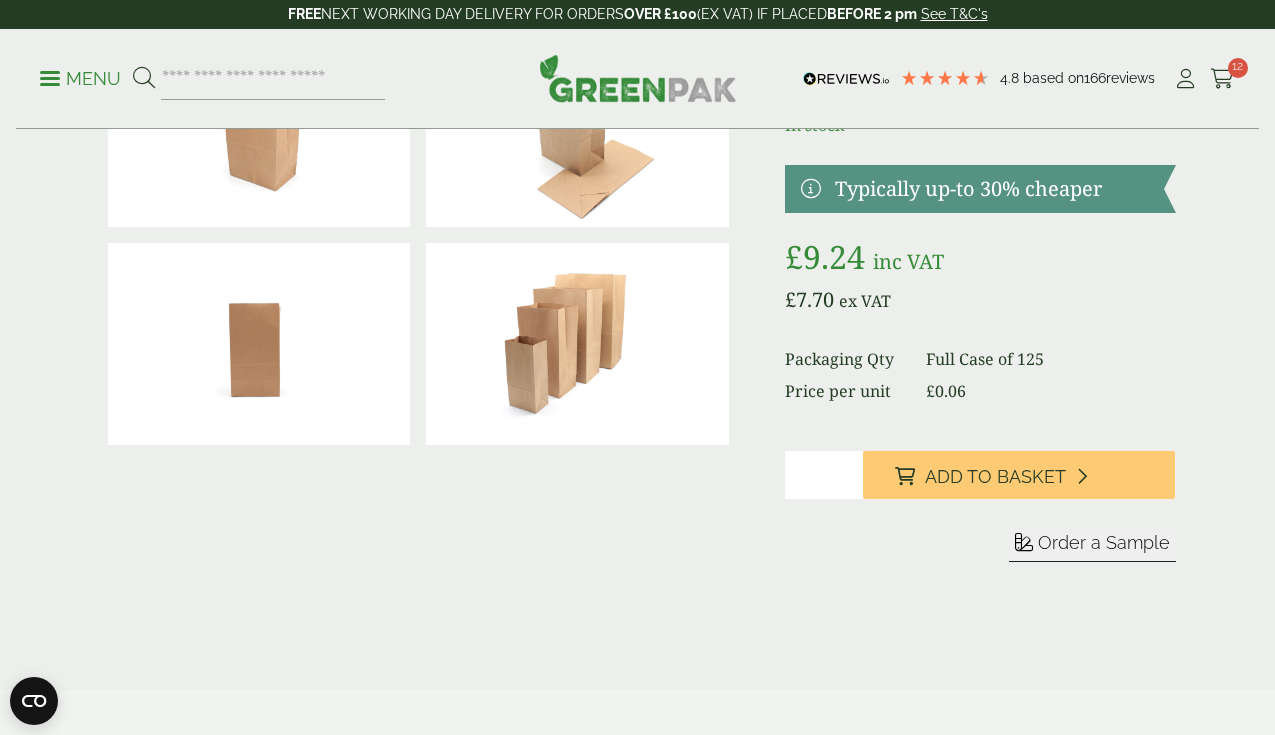 click on "*" at bounding box center [824, 475] 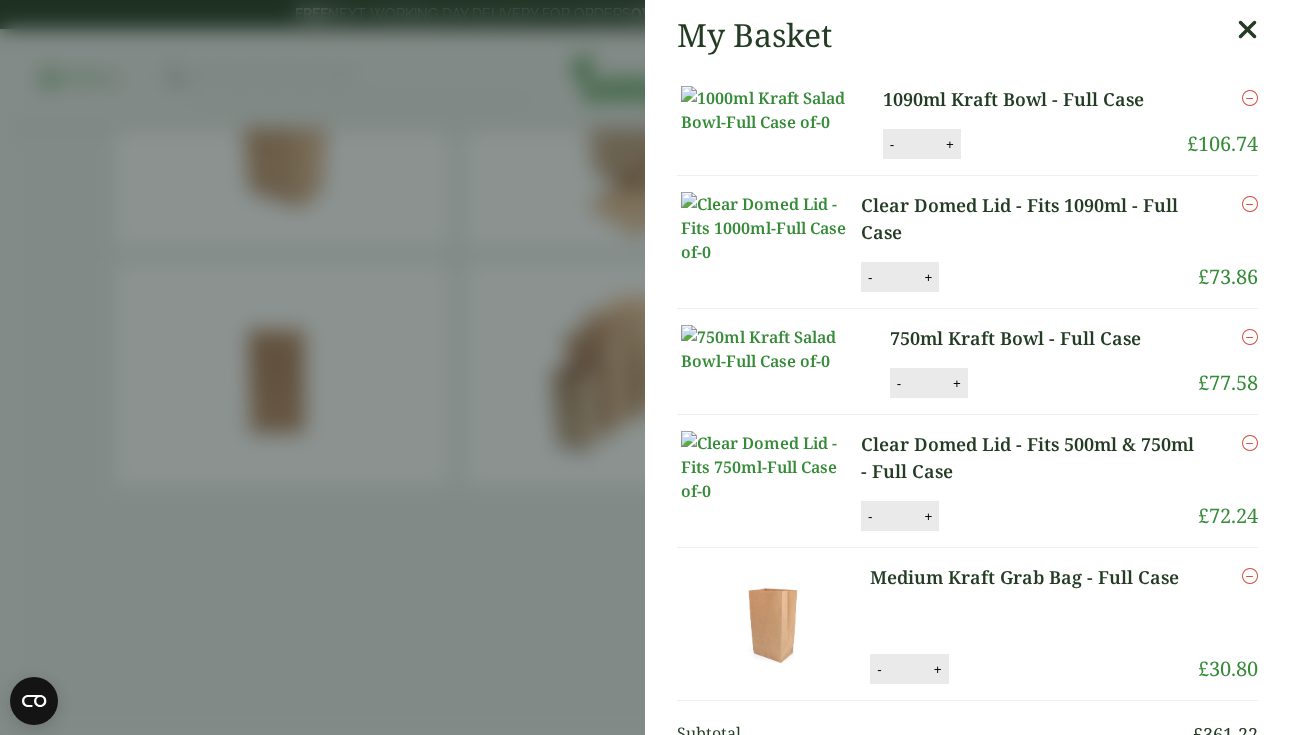 click at bounding box center [1247, 30] 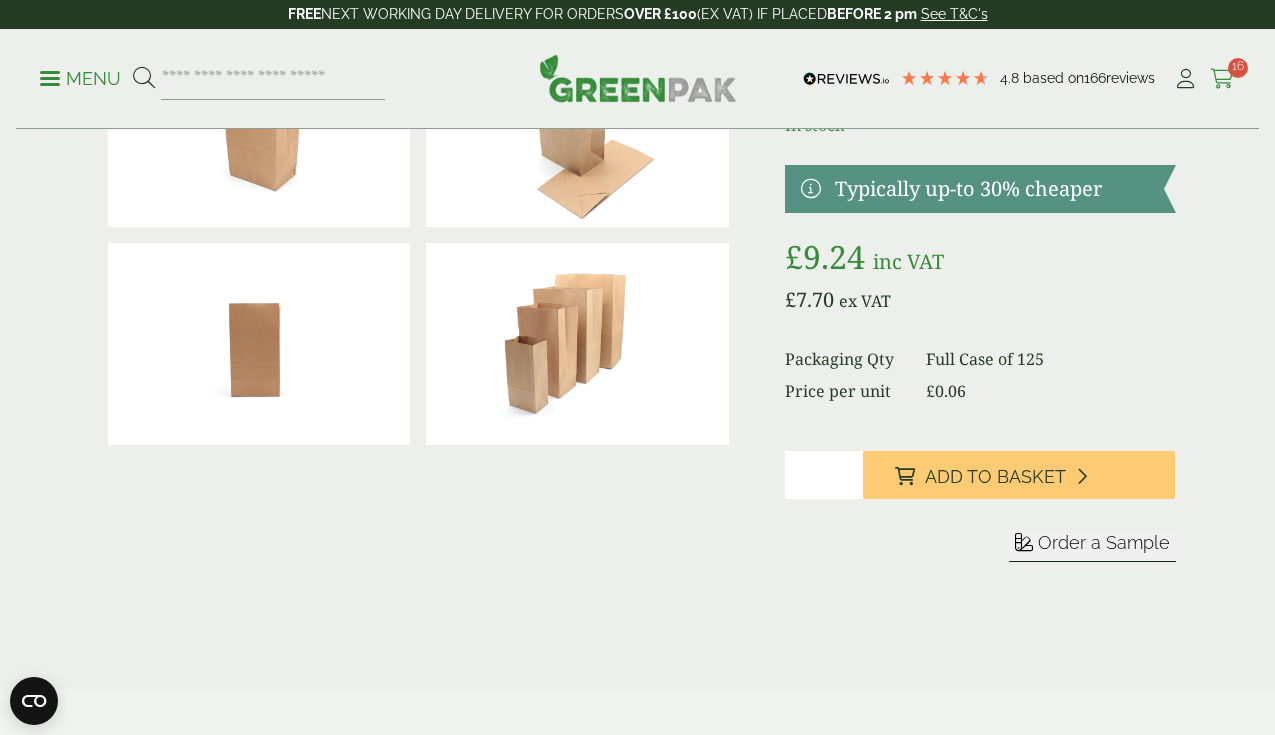click at bounding box center (1222, 79) 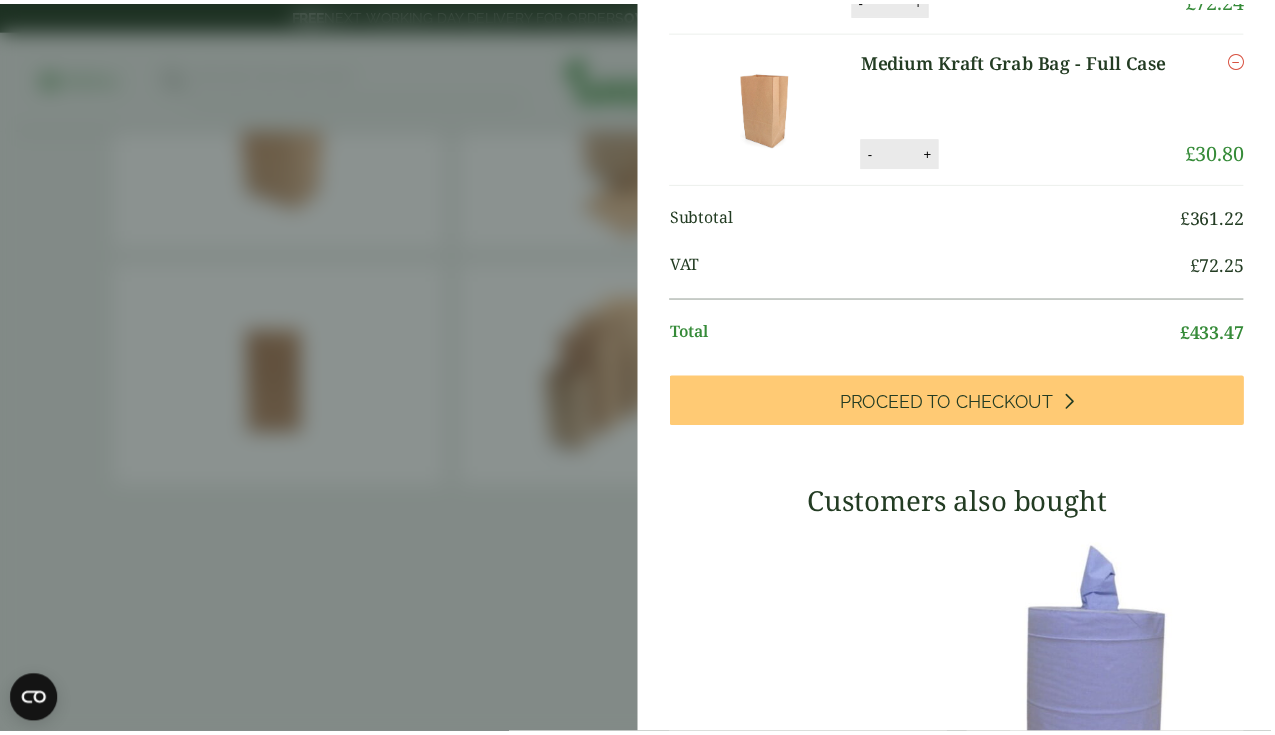 scroll, scrollTop: 516, scrollLeft: 0, axis: vertical 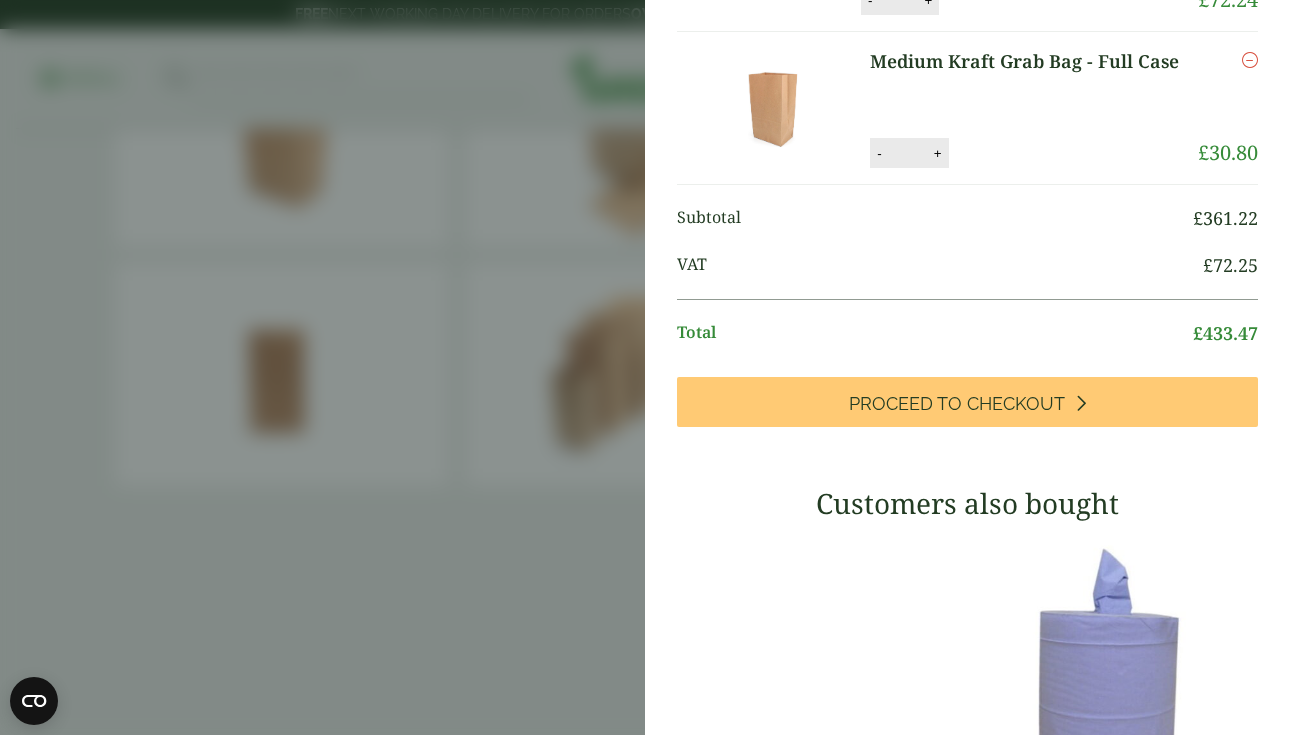 click on "My Basket
1090ml Kraft Bowl - Full Case
1090ml Kraft Bowl - Full Case quantity
- * +
Update
Remove
£ 106.74" at bounding box center [645, 367] 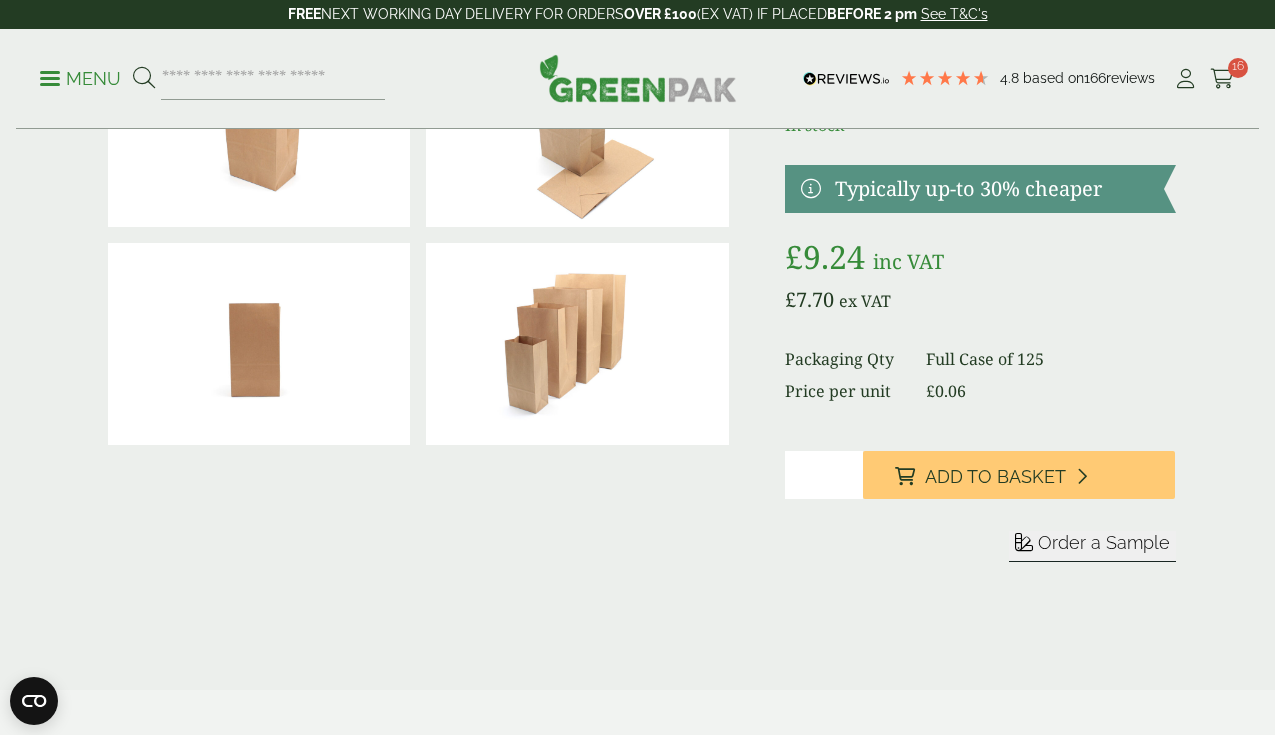 scroll, scrollTop: 515, scrollLeft: 0, axis: vertical 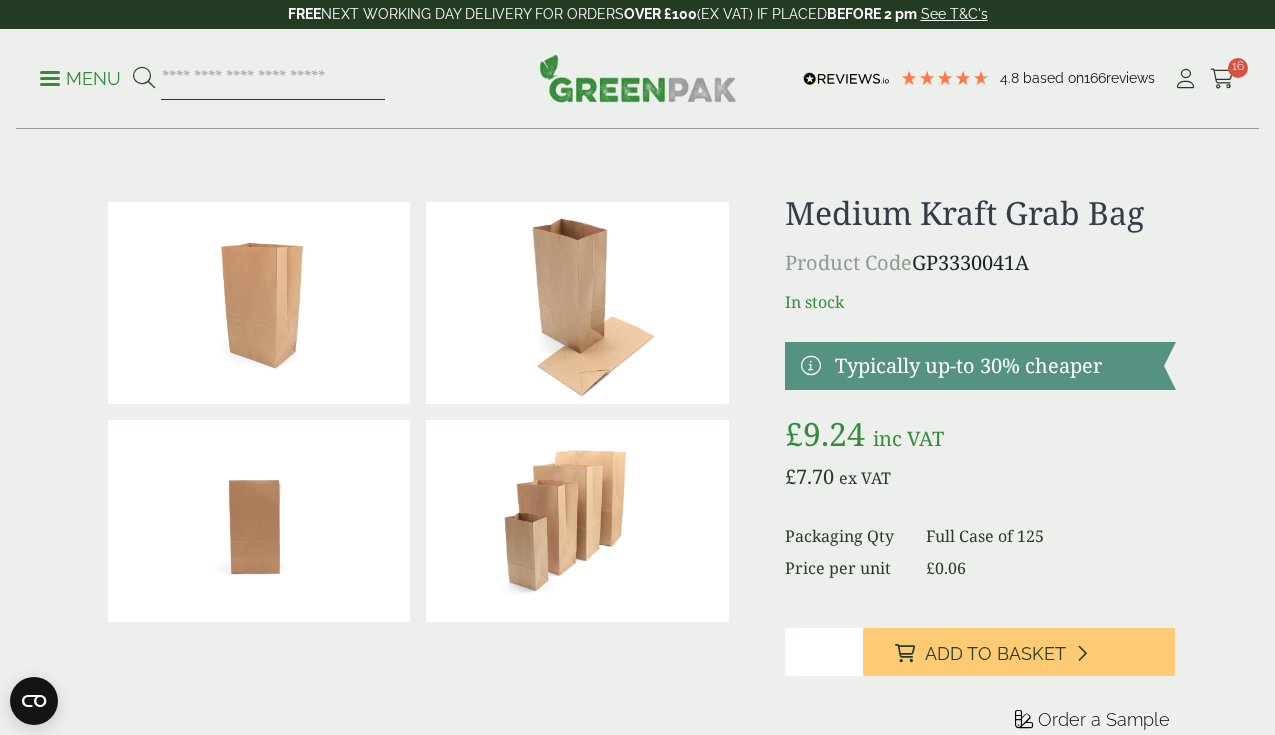 click at bounding box center [273, 79] 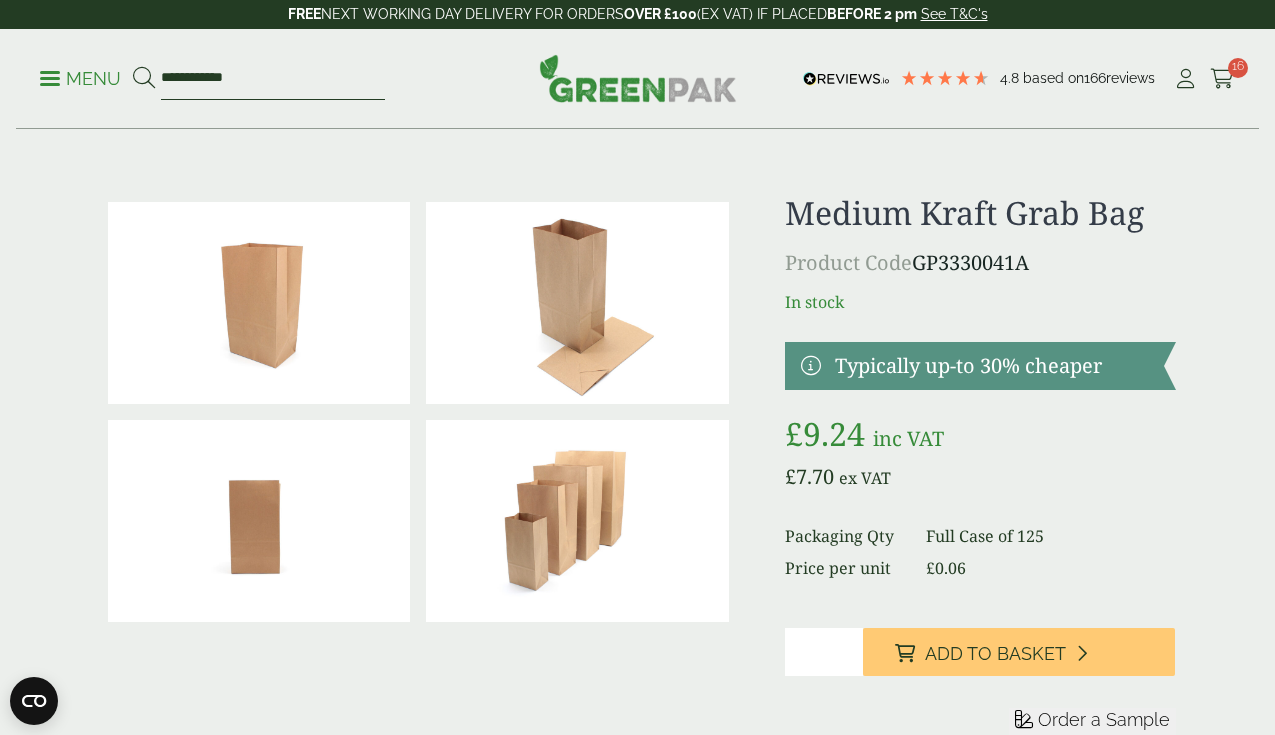 type on "**********" 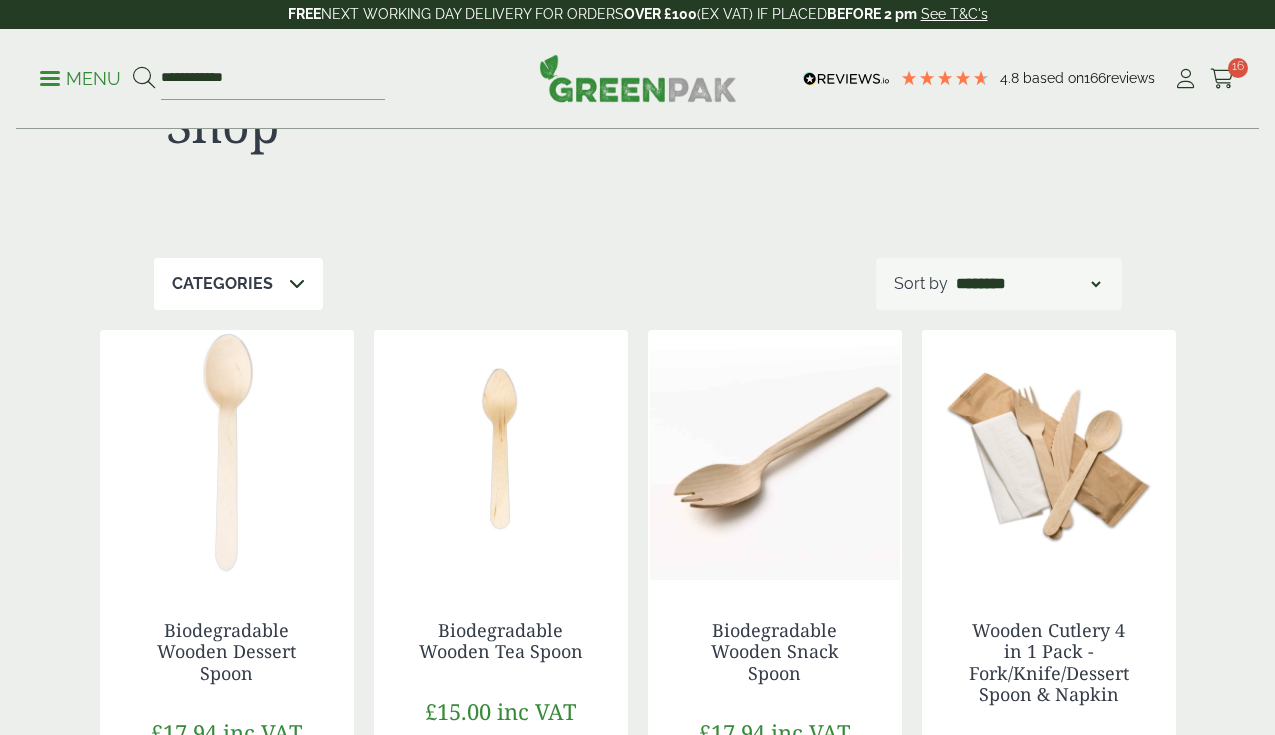 scroll, scrollTop: 0, scrollLeft: 0, axis: both 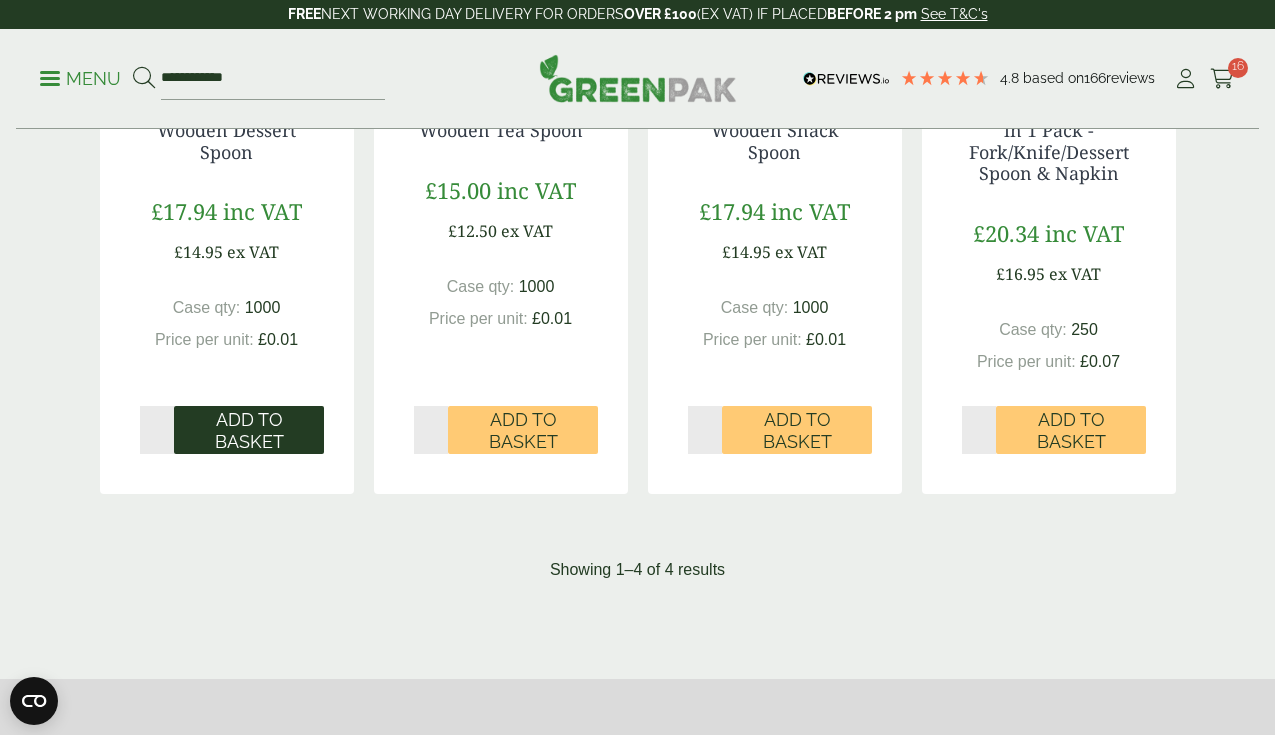 click on "Add to Basket" at bounding box center [249, 430] 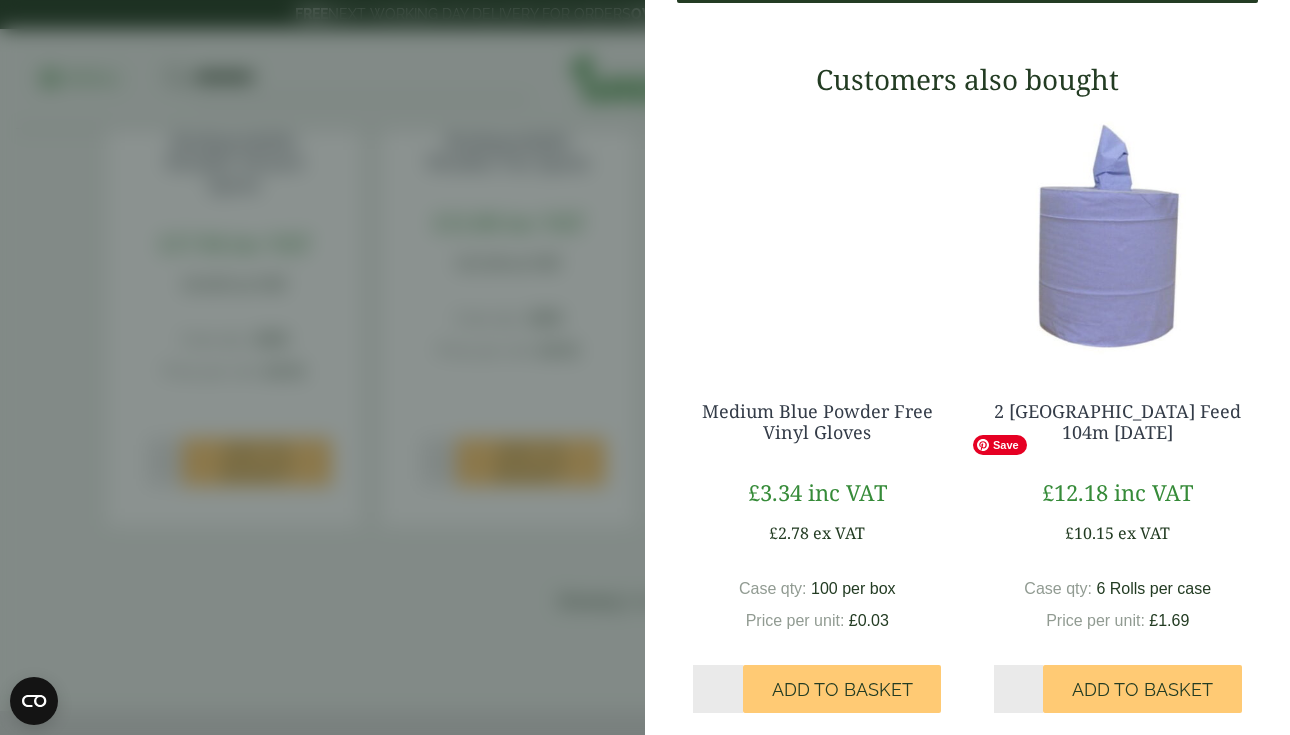 scroll, scrollTop: 1090, scrollLeft: 0, axis: vertical 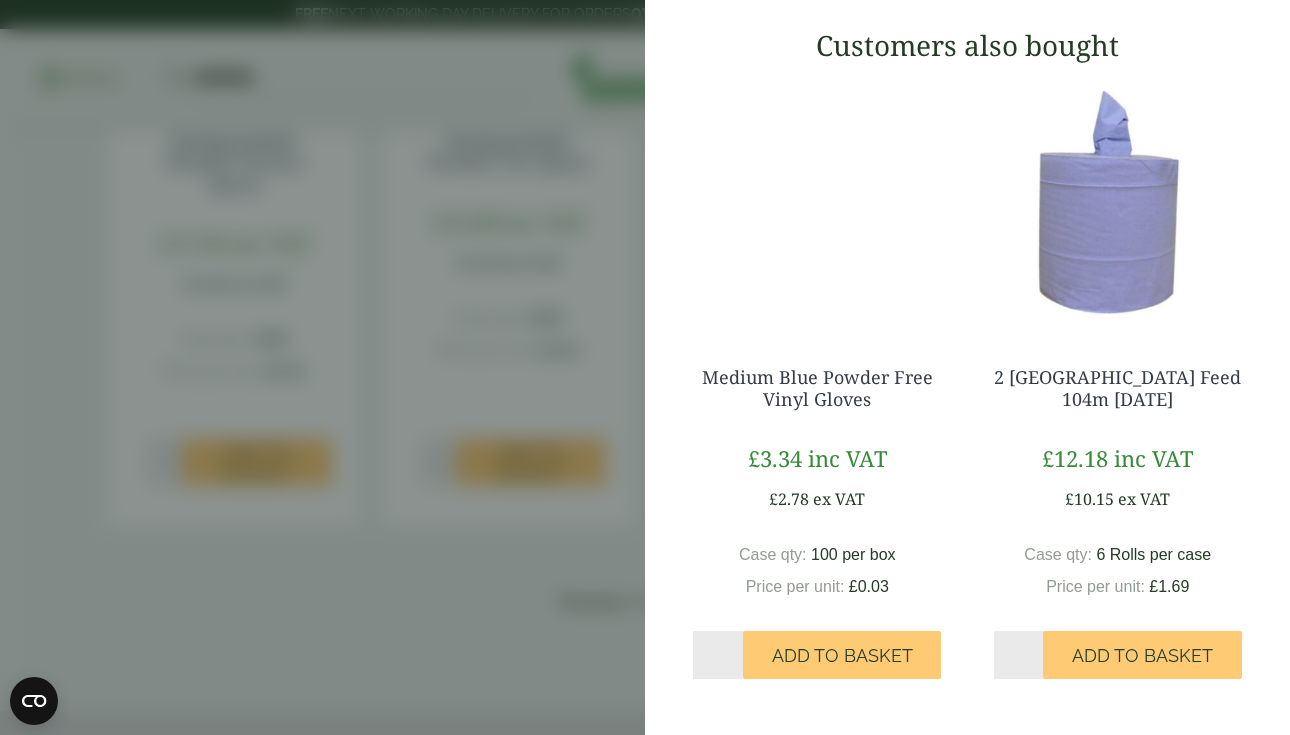 click on "Proceed to Checkout" at bounding box center [967, -56] 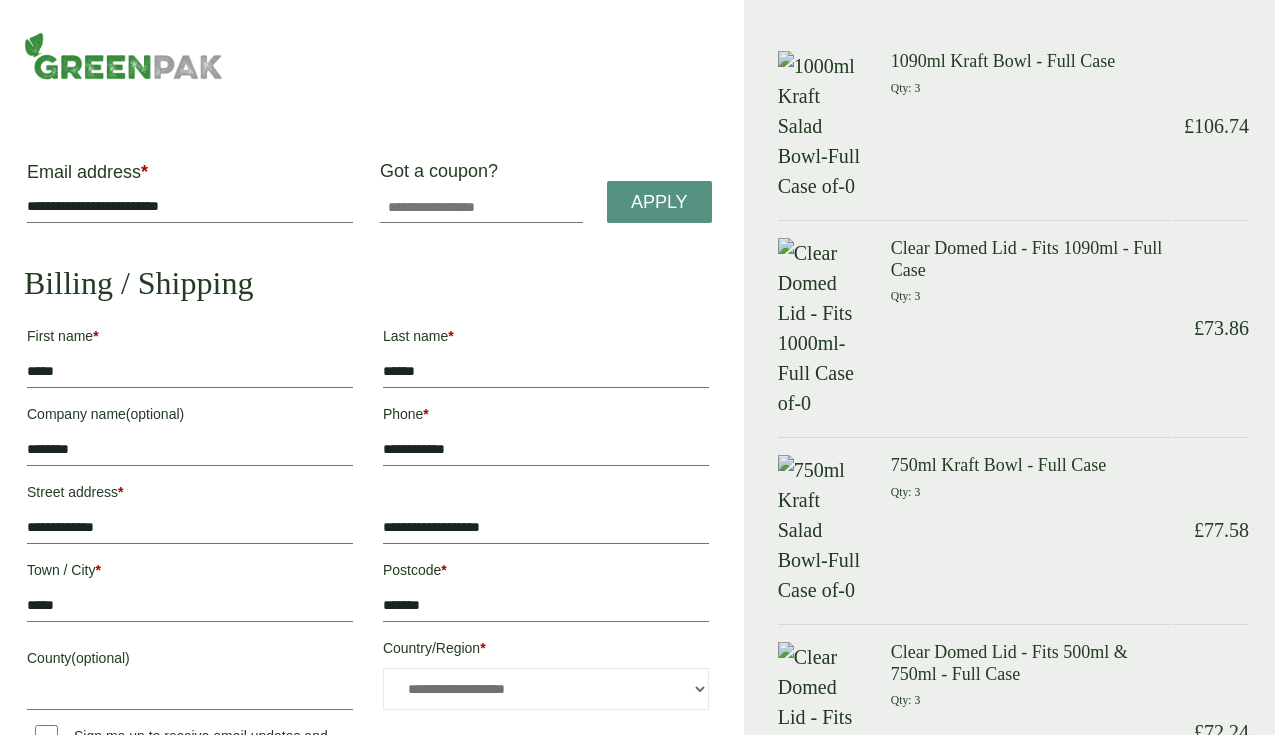 scroll, scrollTop: 0, scrollLeft: 0, axis: both 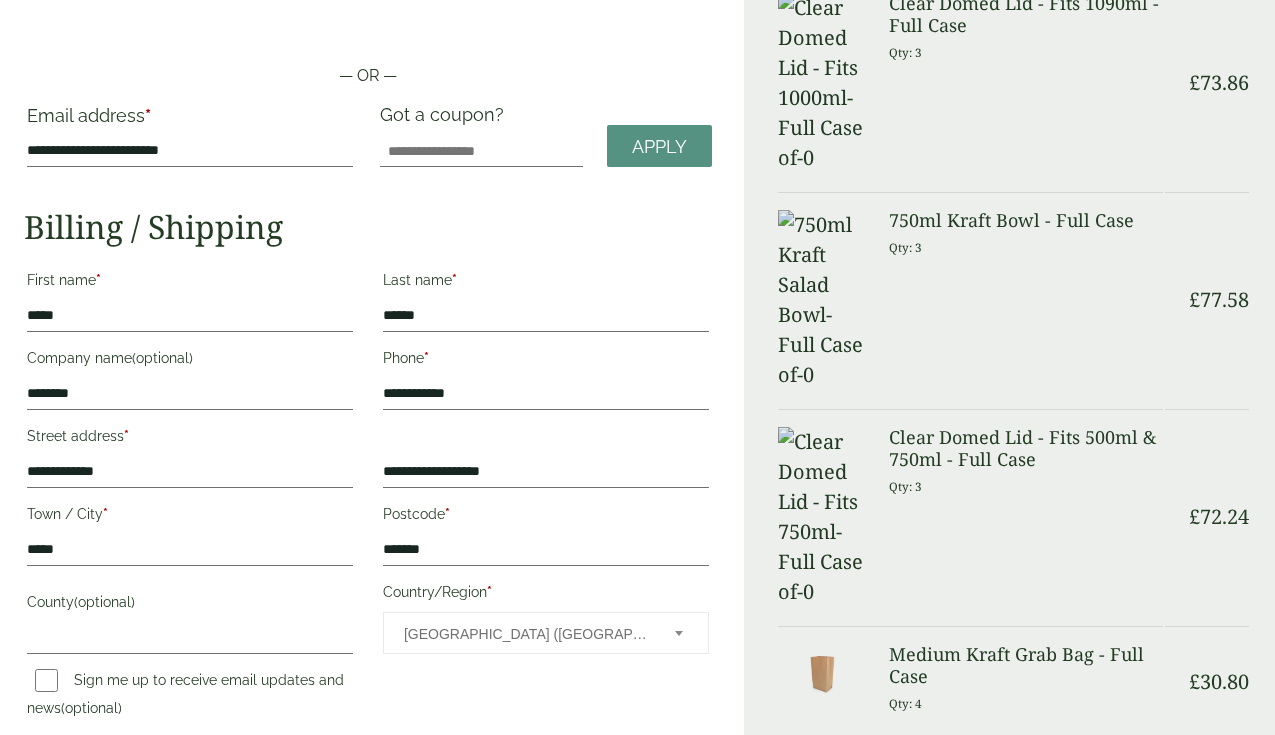 click at bounding box center (637, 2648) 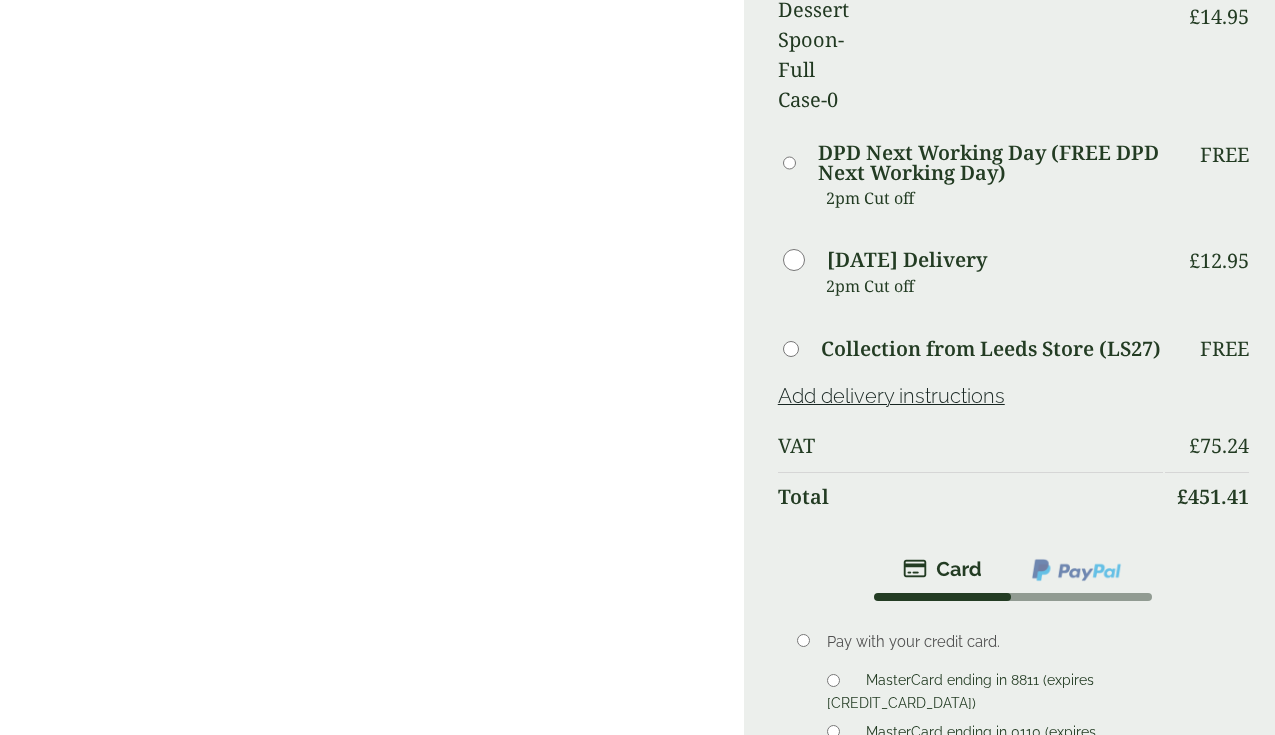 scroll, scrollTop: 999, scrollLeft: 0, axis: vertical 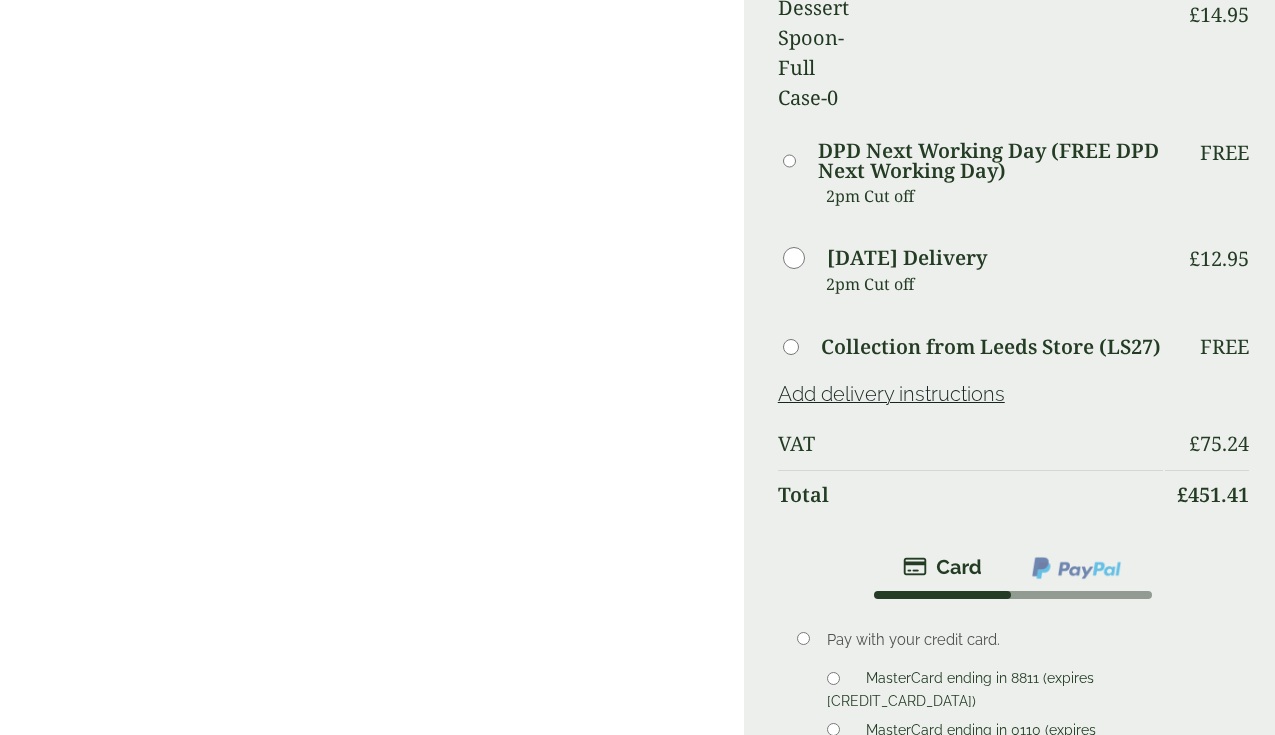click on "Place order" at bounding box center [1013, 1000] 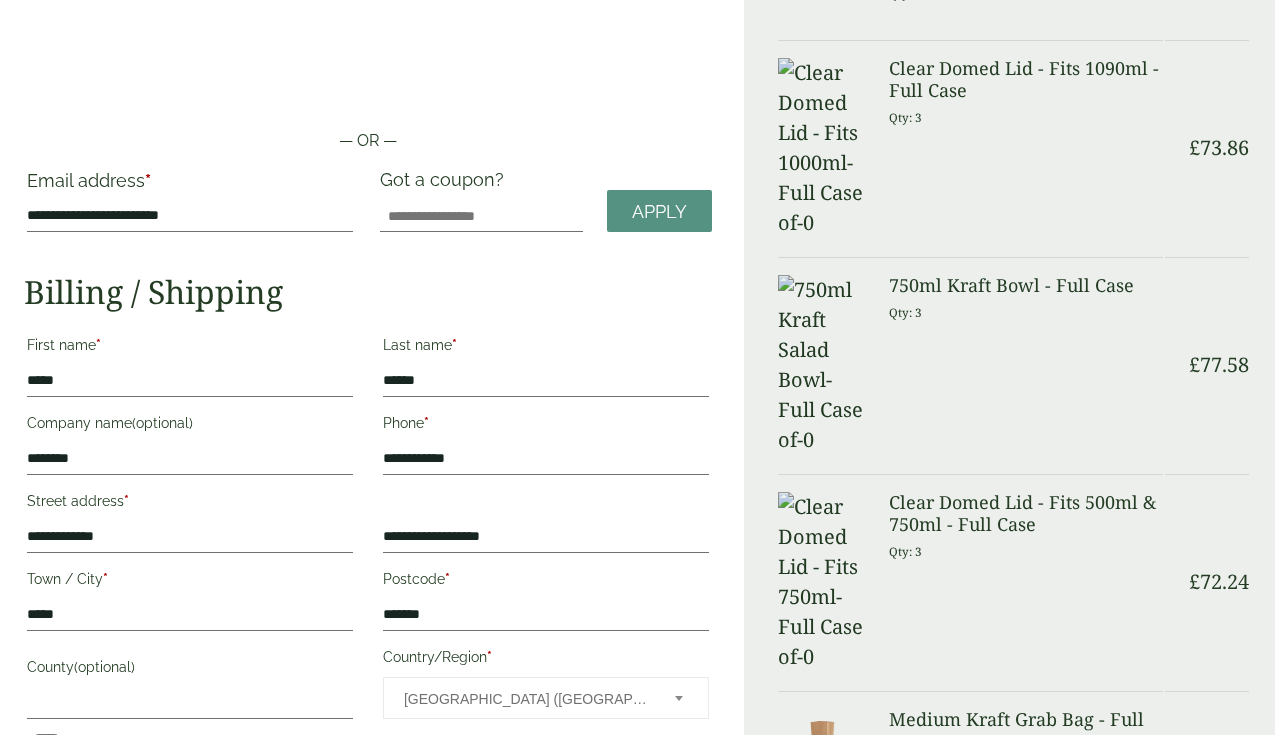 scroll, scrollTop: 0, scrollLeft: 0, axis: both 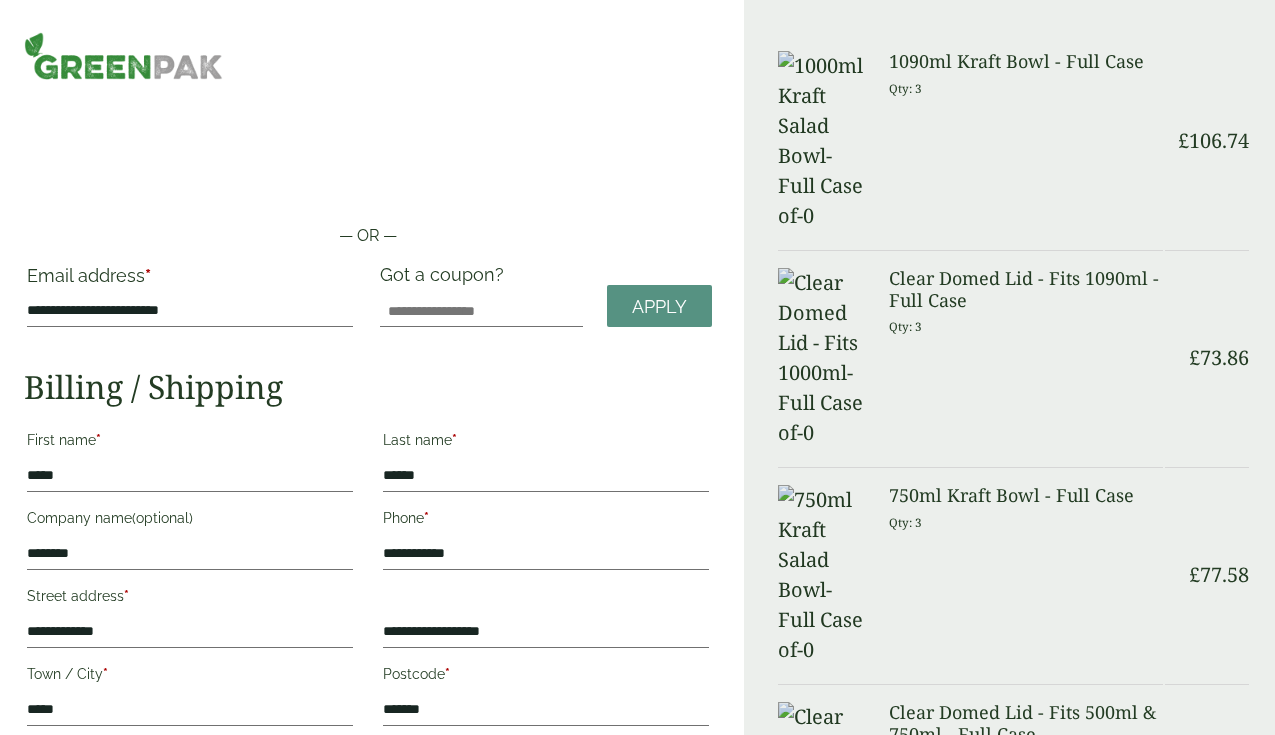 click at bounding box center (123, 56) 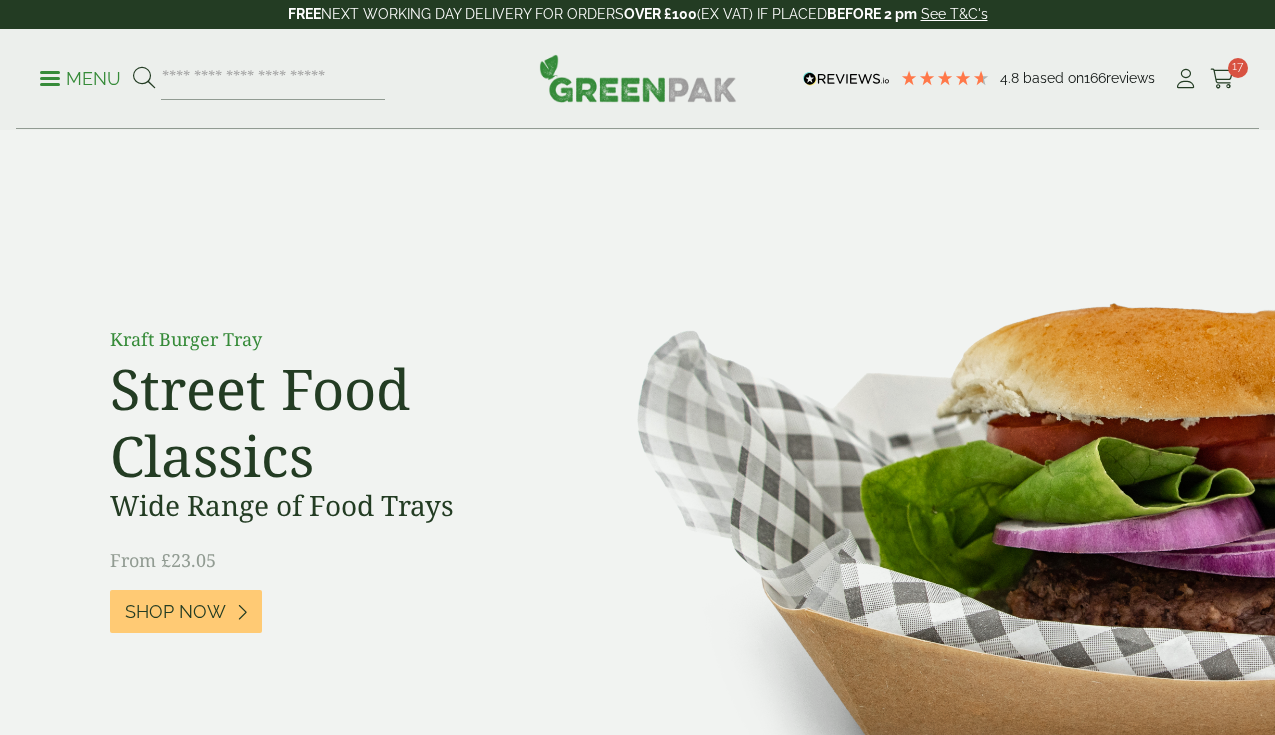 scroll, scrollTop: 0, scrollLeft: 0, axis: both 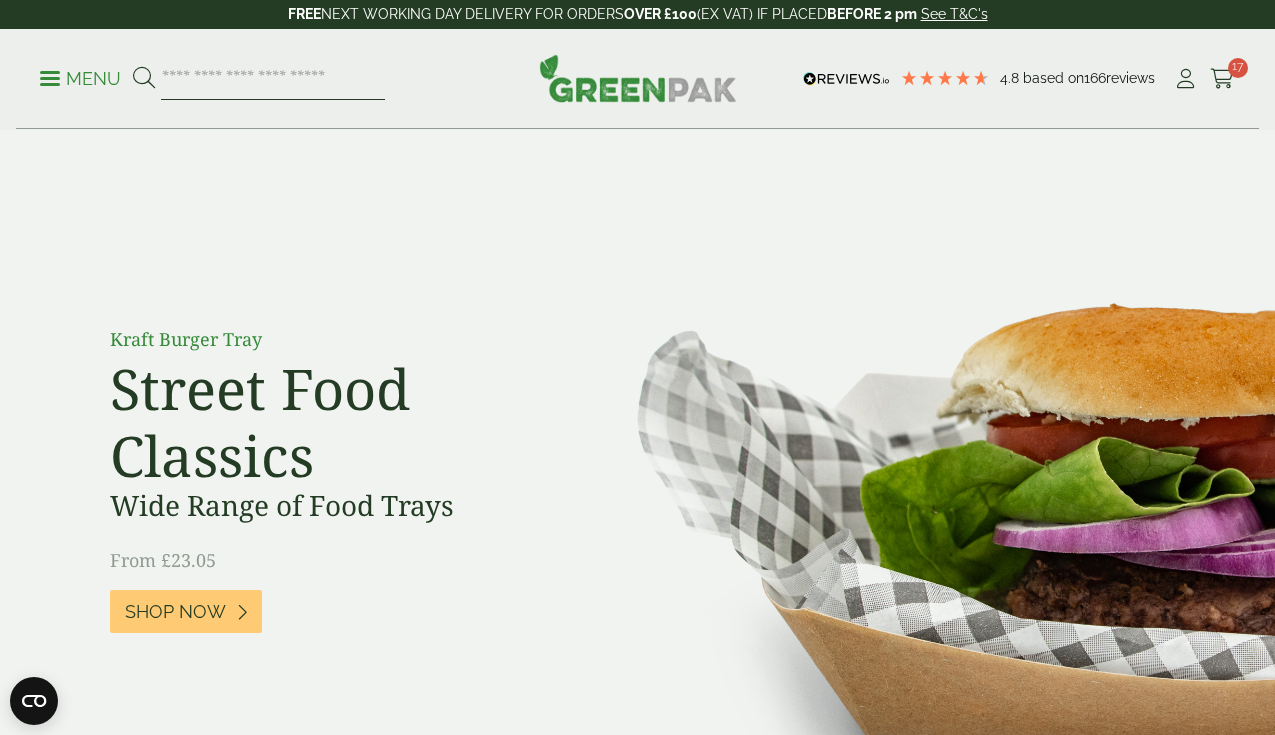 click at bounding box center [273, 79] 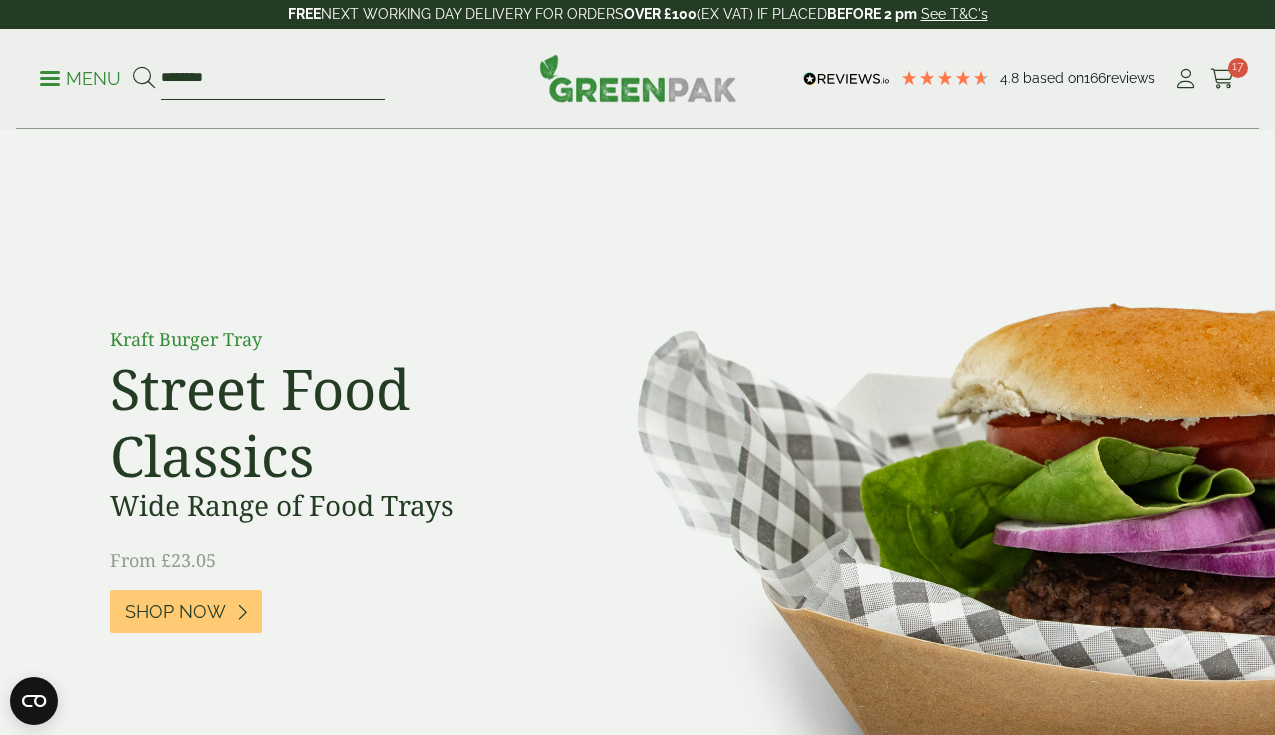 type on "********" 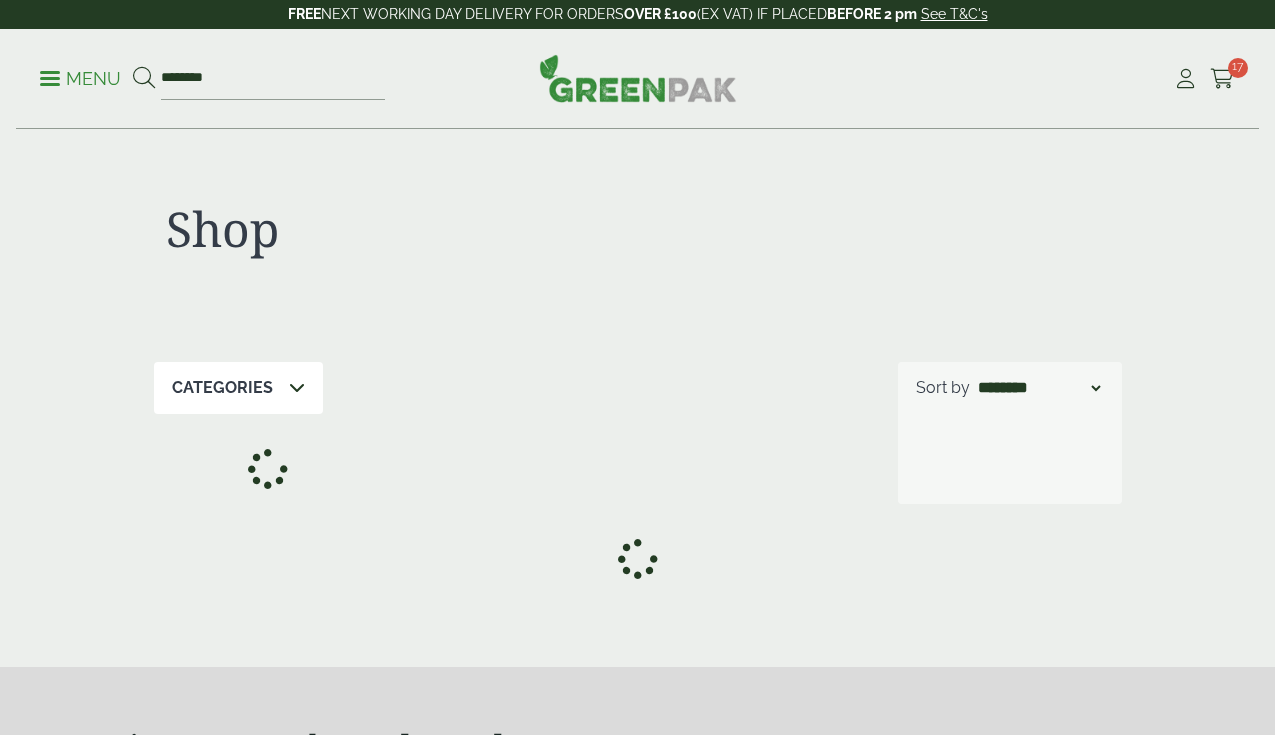 scroll, scrollTop: 0, scrollLeft: 0, axis: both 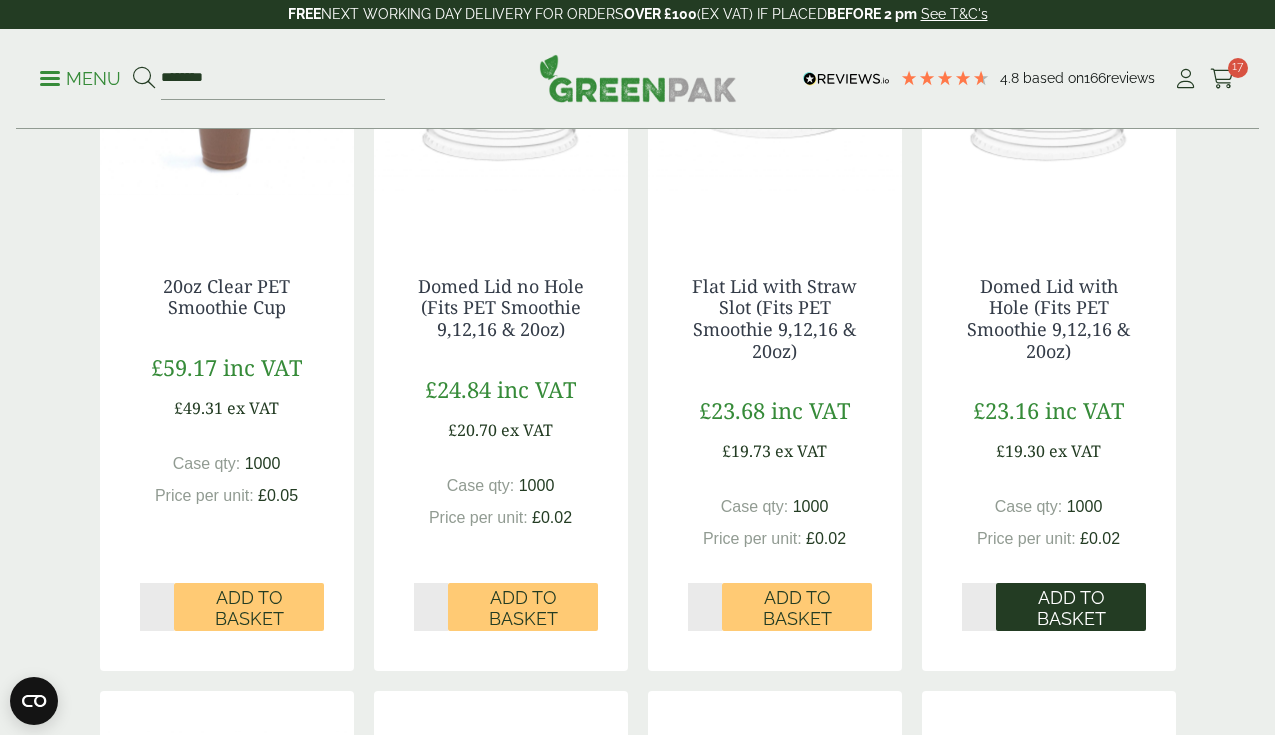 click on "Add to Basket" at bounding box center (1071, 608) 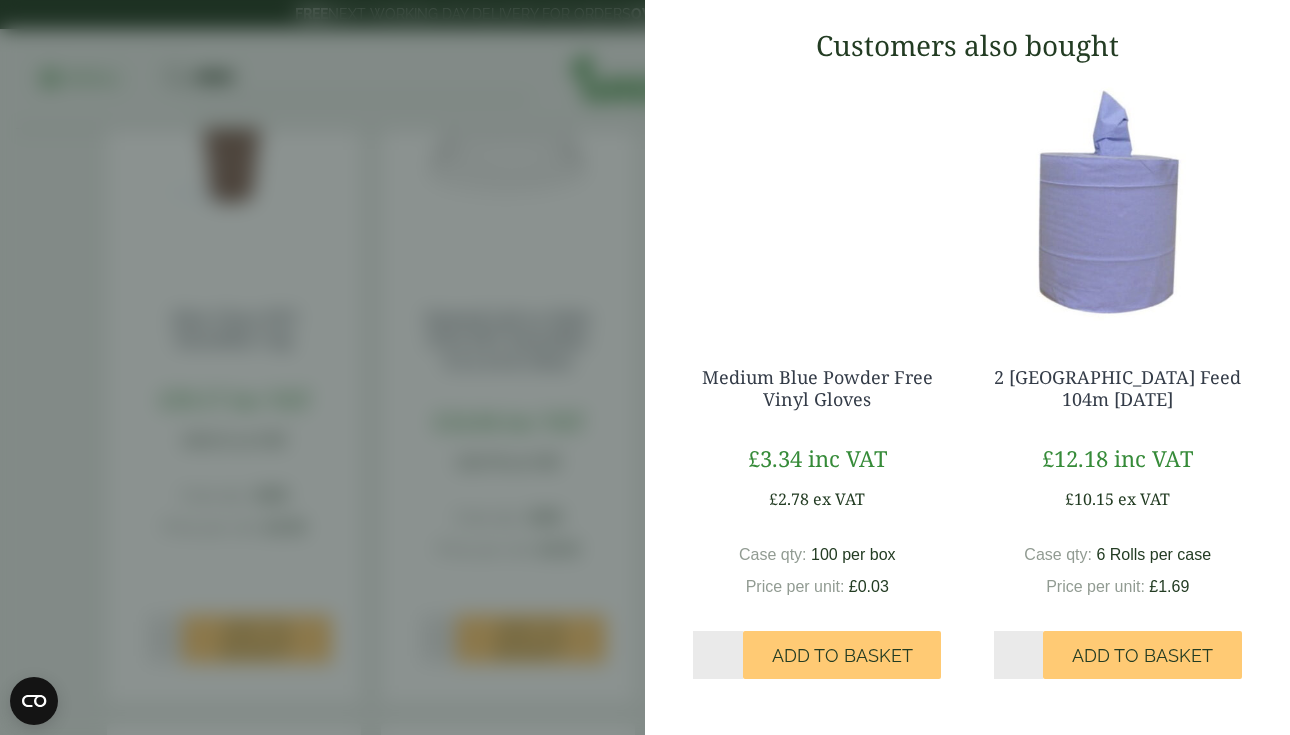 scroll, scrollTop: 1616, scrollLeft: 0, axis: vertical 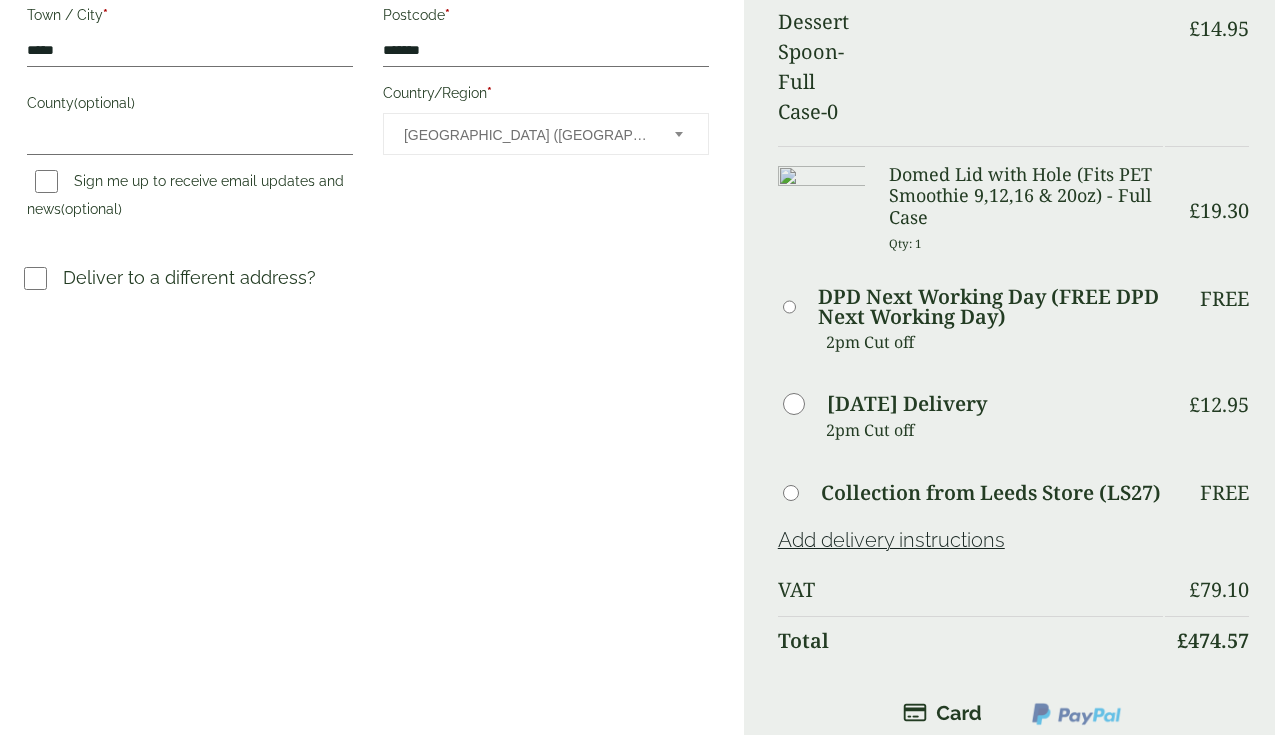 click at bounding box center [637, 1956] 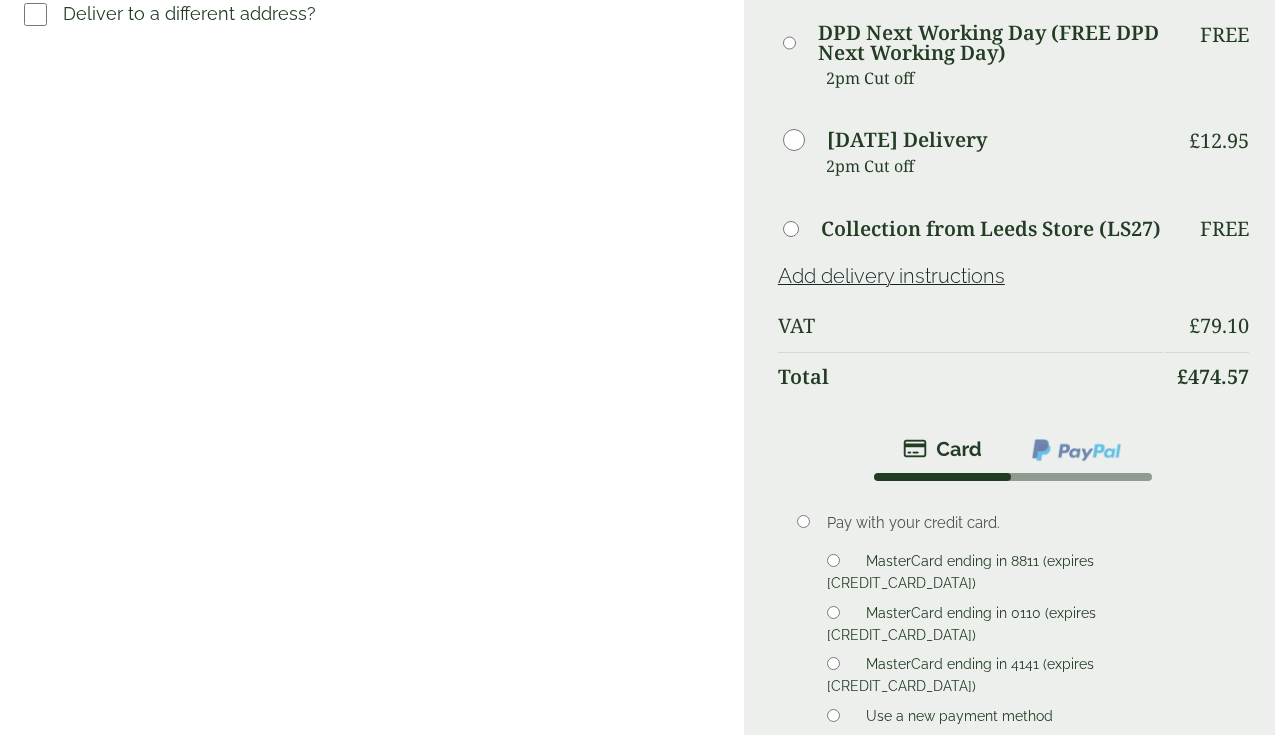 scroll, scrollTop: 993, scrollLeft: 0, axis: vertical 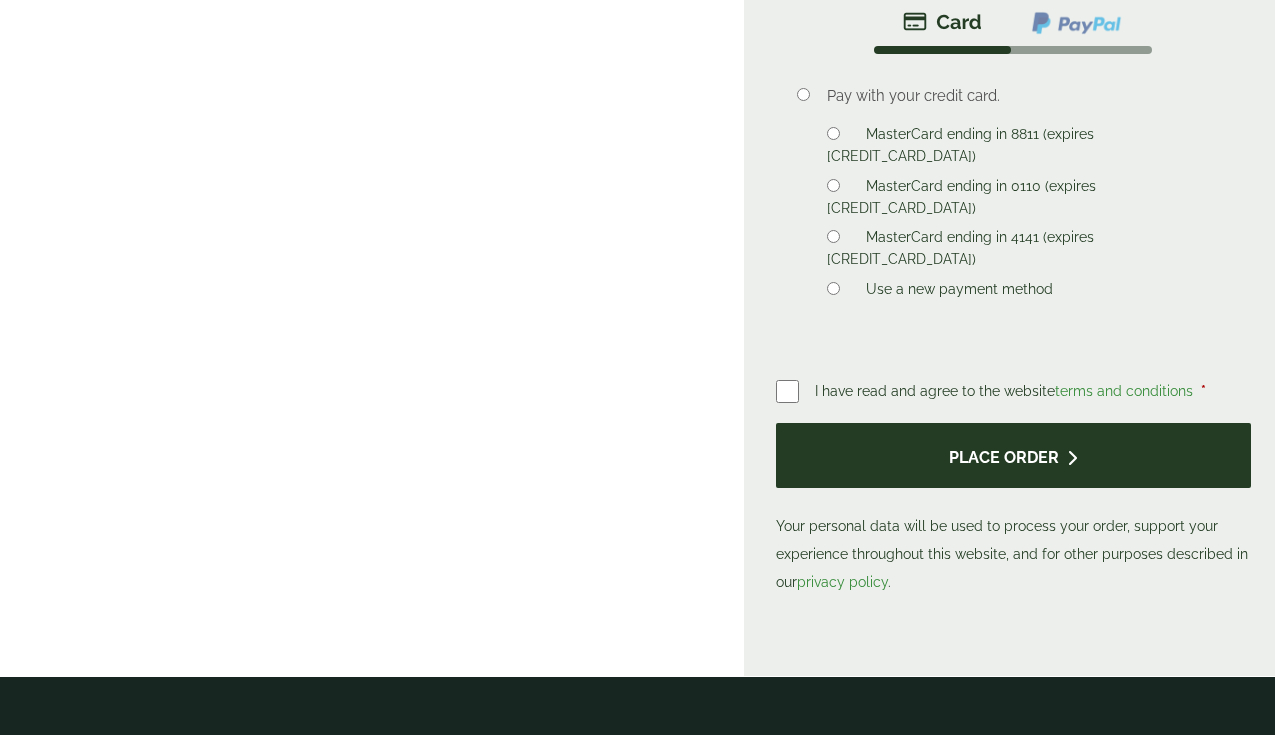 click on "Place order" at bounding box center (1013, 455) 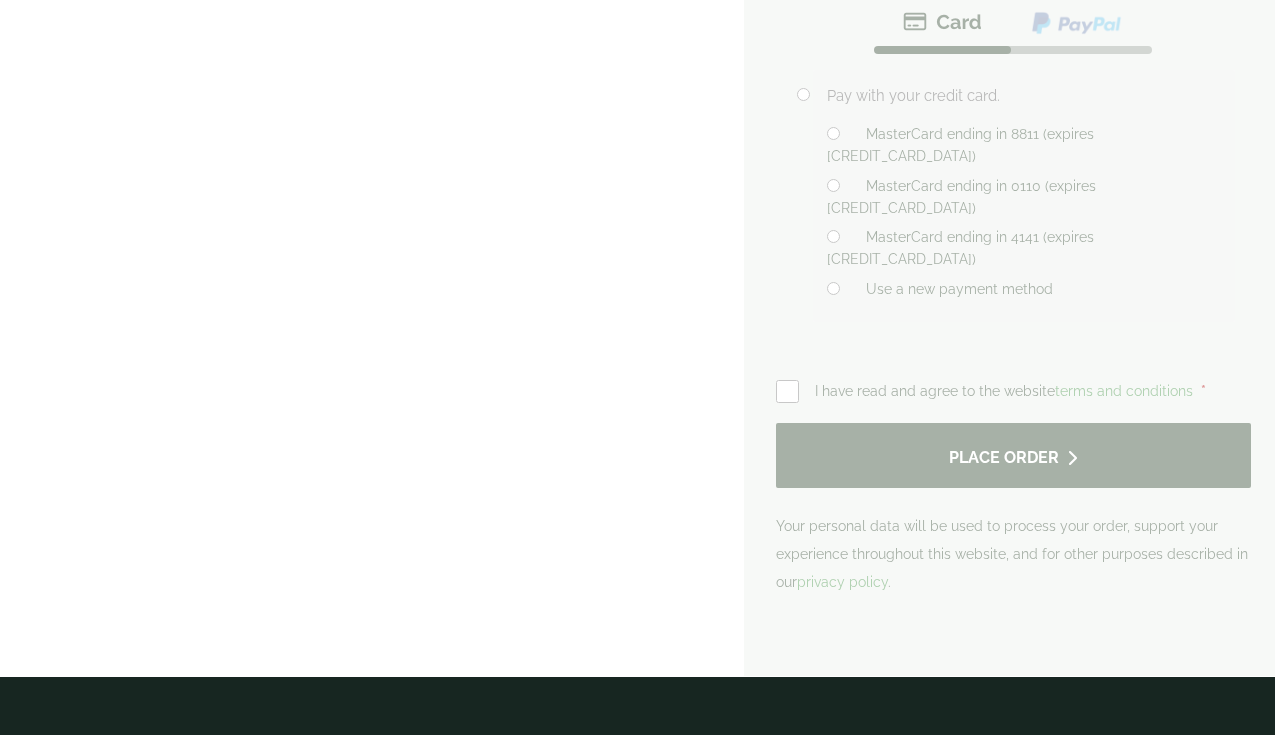 scroll, scrollTop: 0, scrollLeft: 0, axis: both 